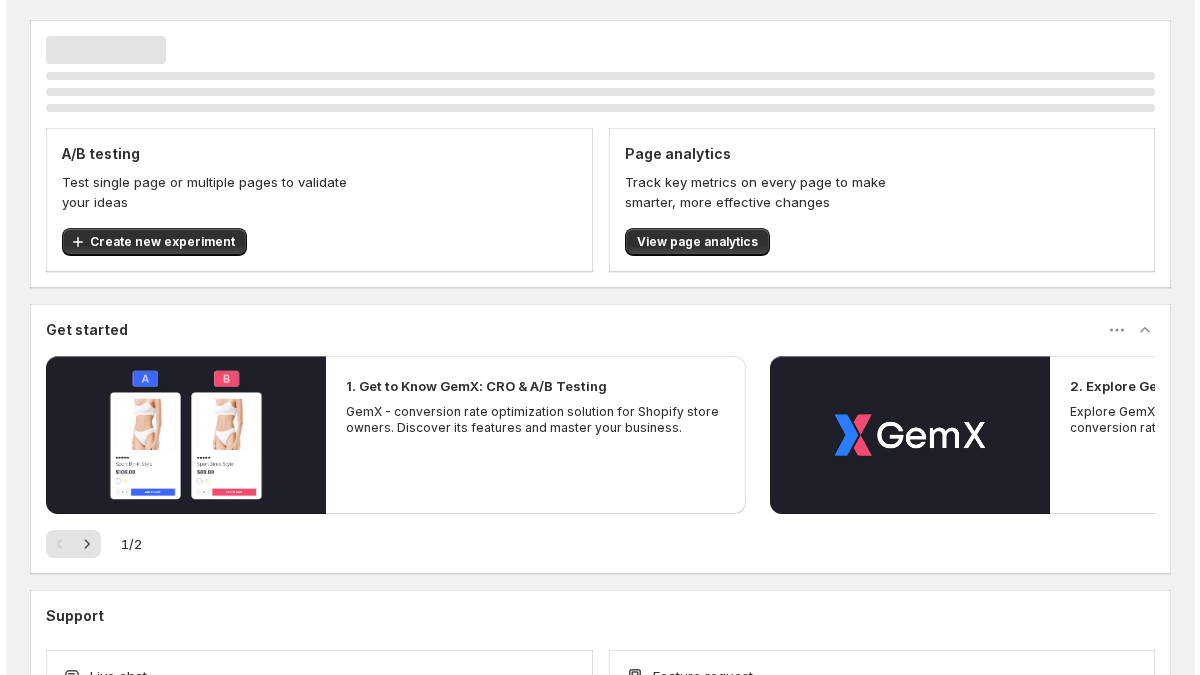 scroll, scrollTop: 0, scrollLeft: 0, axis: both 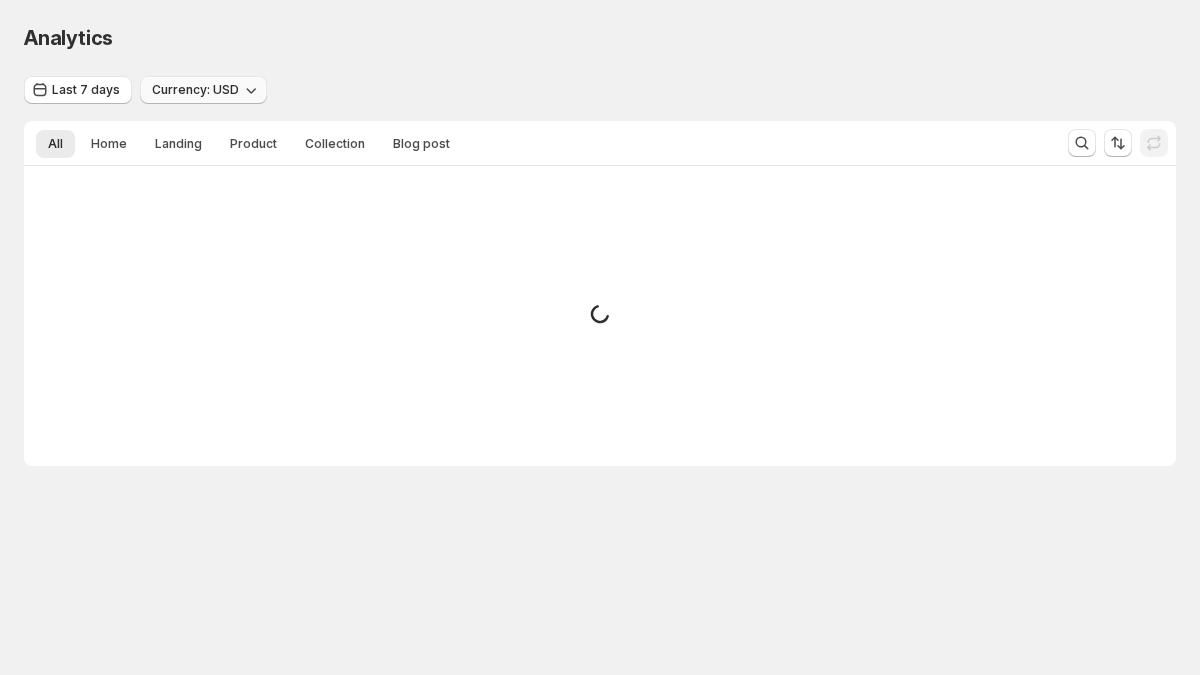 click on "Currency: USD" at bounding box center (195, 90) 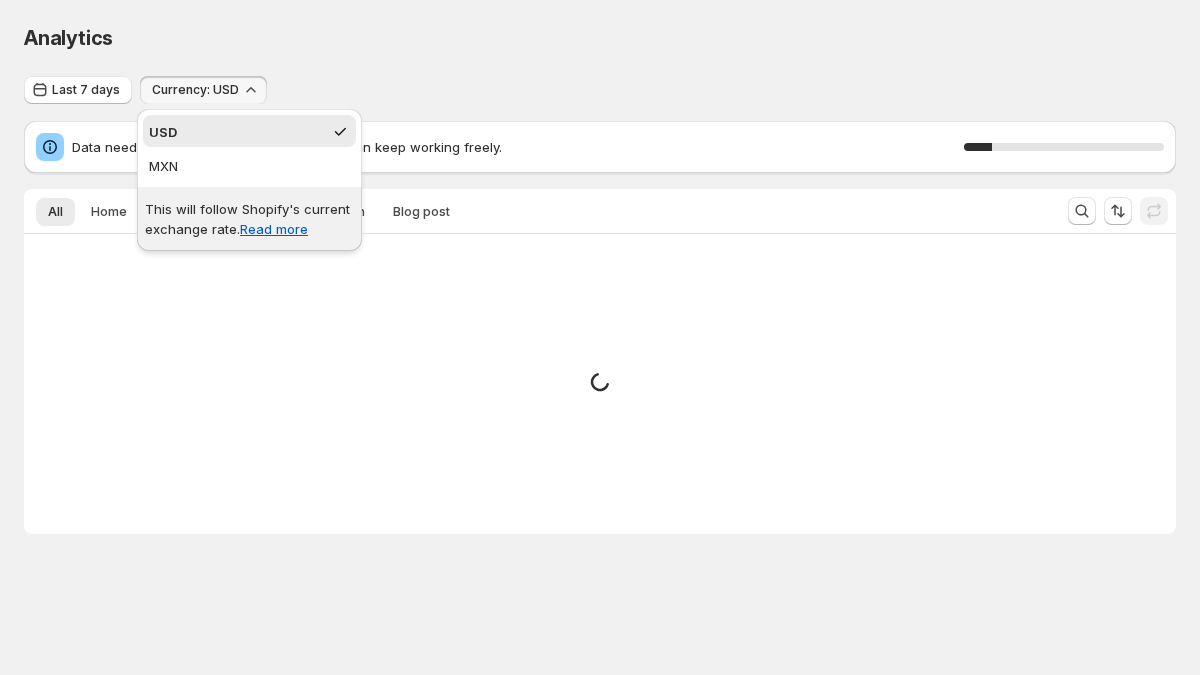 click on "This will follow Shopify's current exchange rate.  Read more" at bounding box center (249, 219) 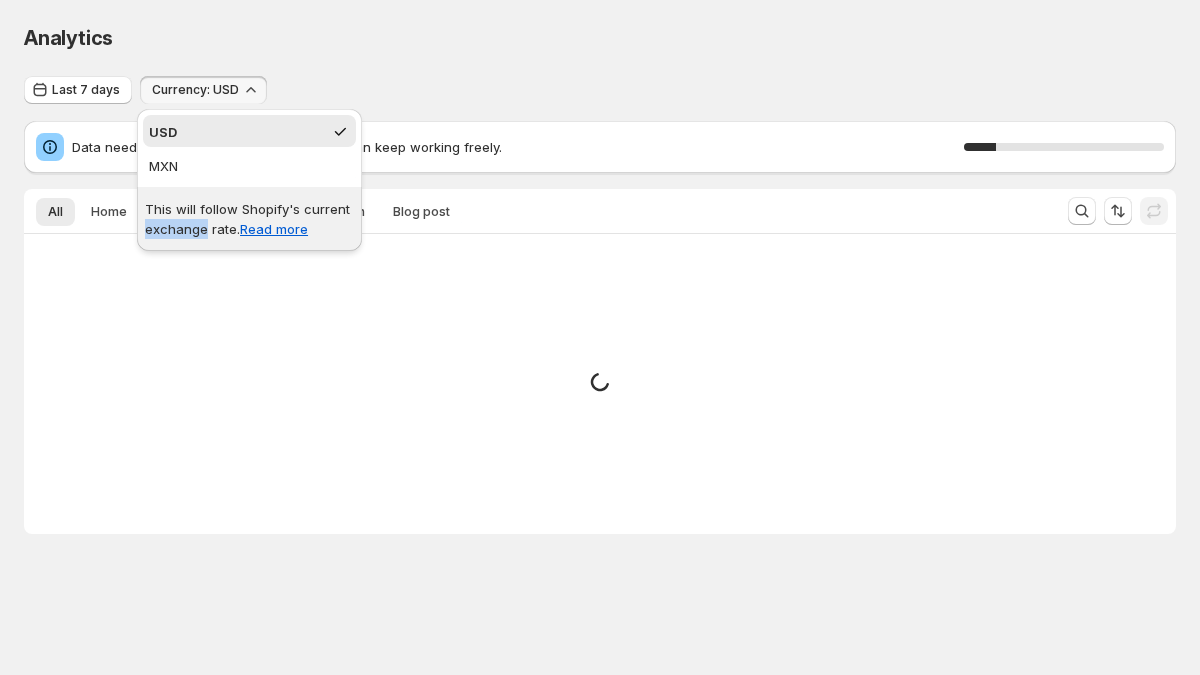 click on "This will follow Shopify's current exchange rate.  Read more" at bounding box center (249, 219) 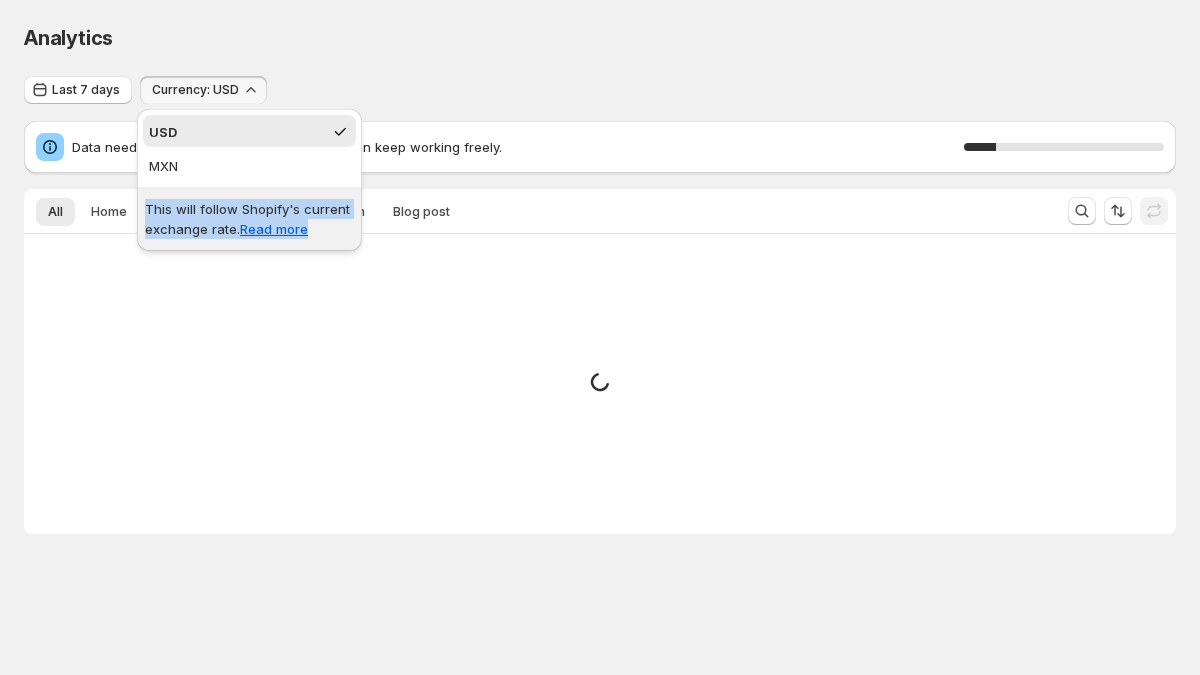 click on "This will follow Shopify's current exchange rate.  Read more" at bounding box center [249, 219] 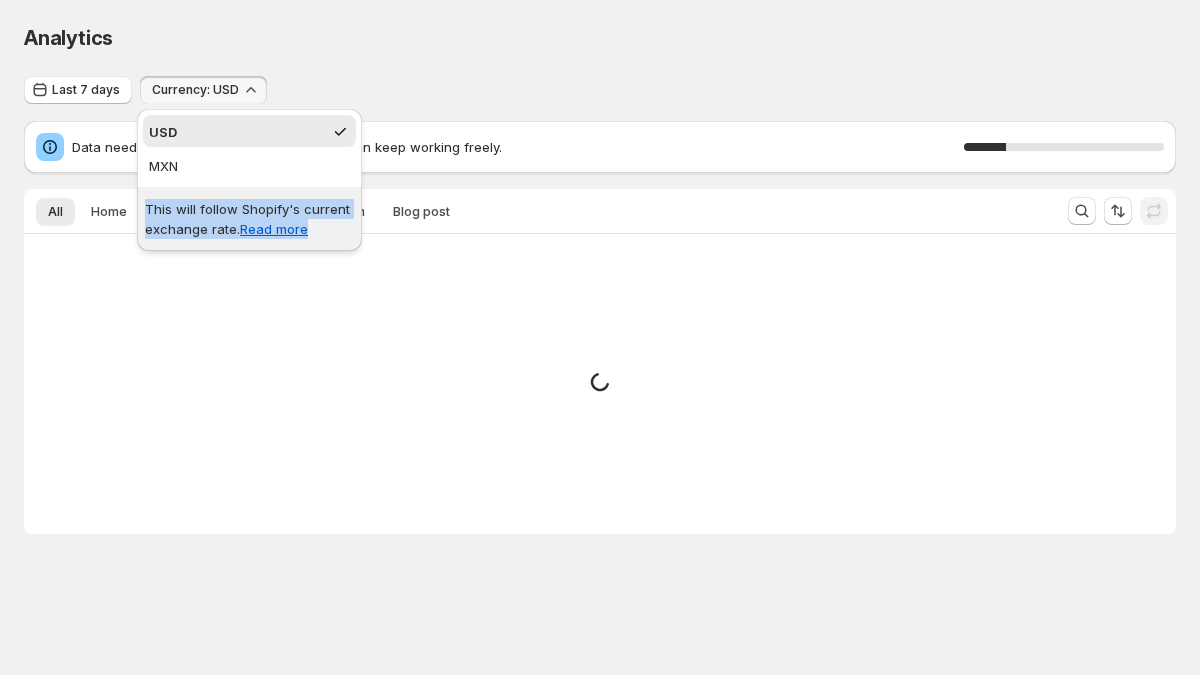 click on "This will follow Shopify's current exchange rate.  Read more" at bounding box center [249, 219] 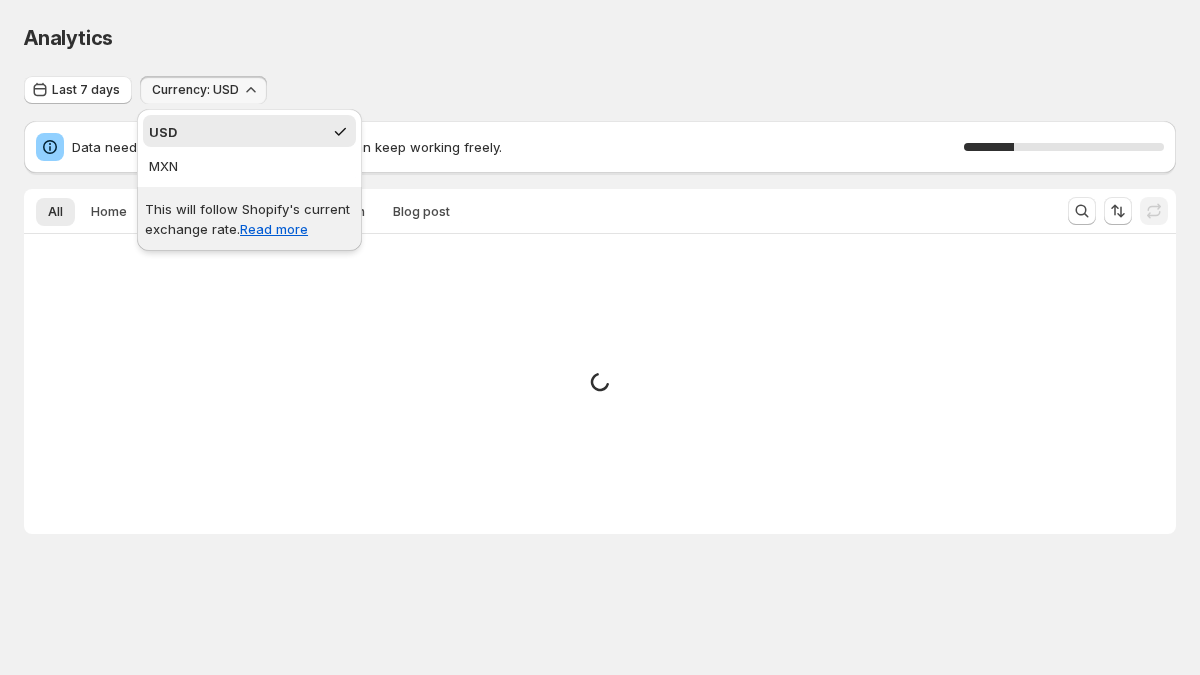 click on "Data needs some time to be displayed. You can keep working freely. 25 %" at bounding box center [600, 147] 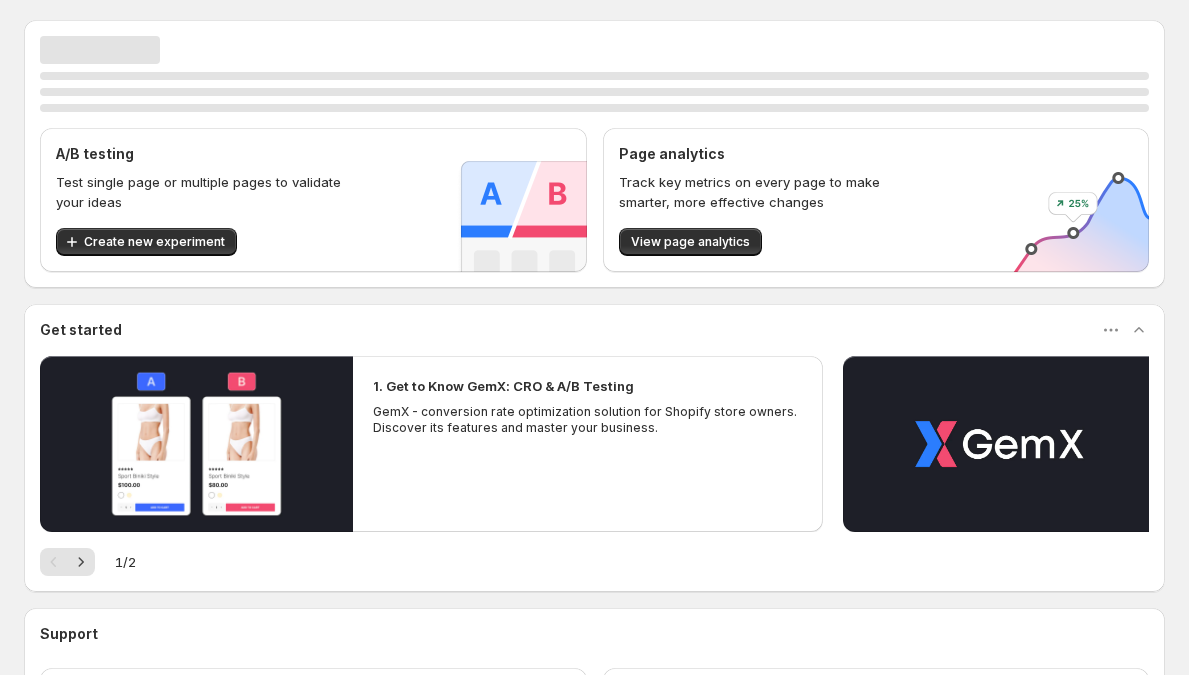 scroll, scrollTop: 0, scrollLeft: 0, axis: both 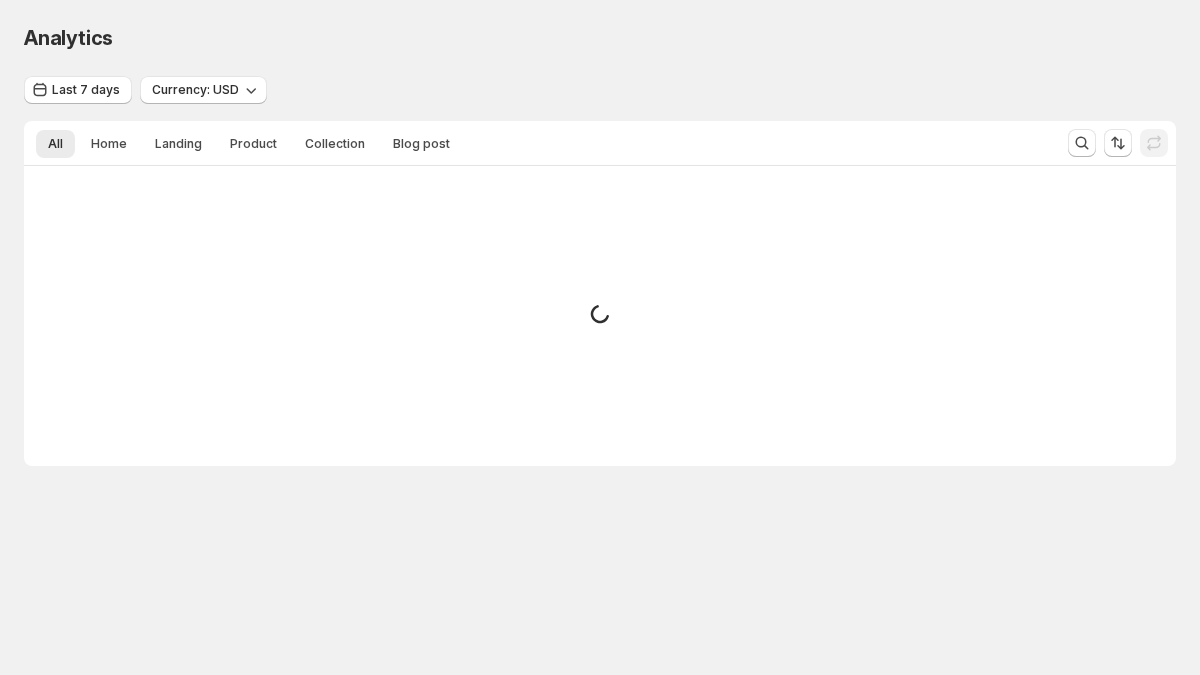 click on "Small spinner example" at bounding box center [600, 316] 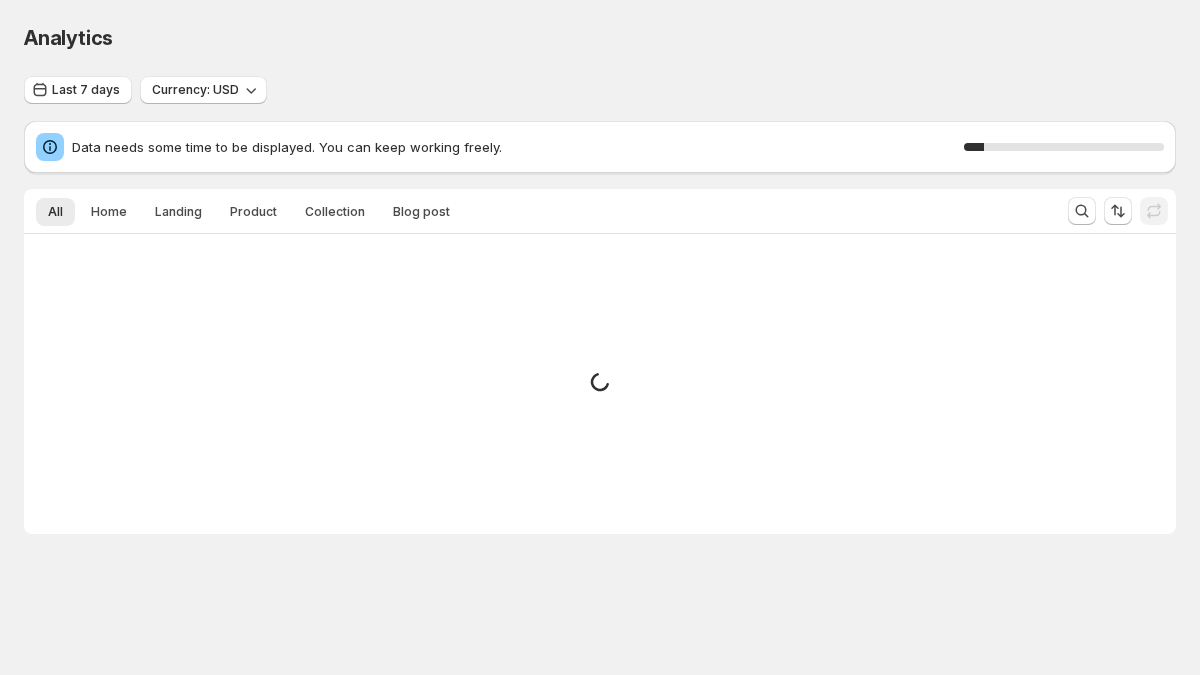 click on "Small spinner example" at bounding box center [600, 384] 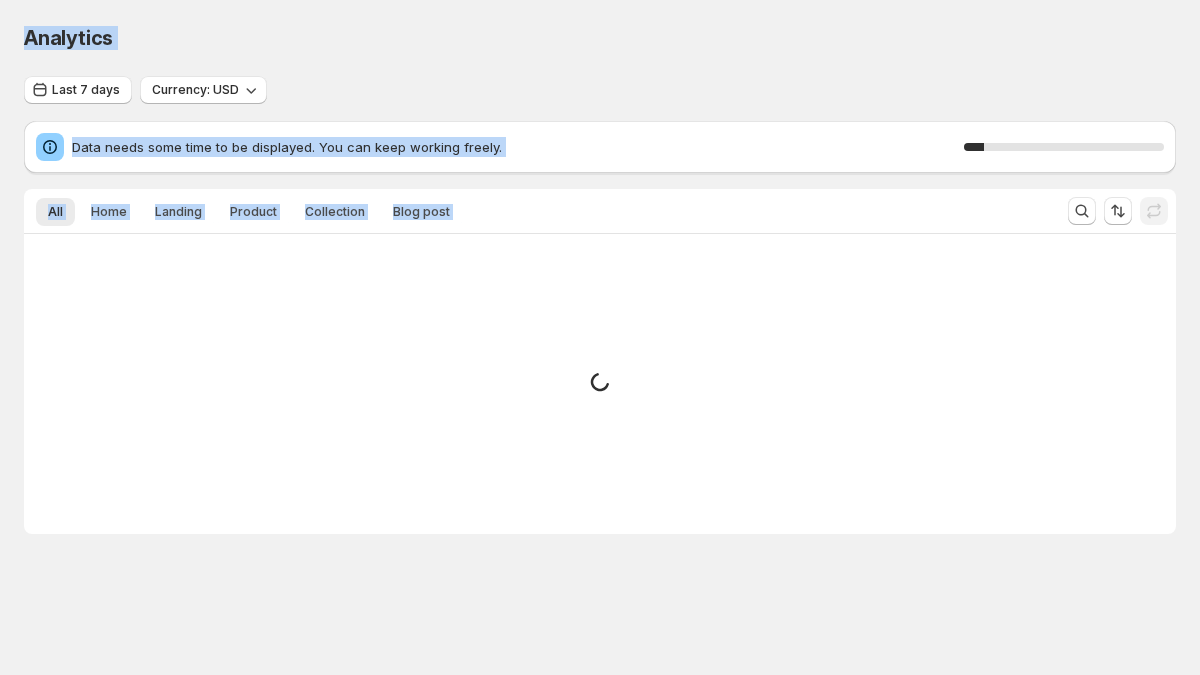 click on "Small spinner example" at bounding box center [600, 384] 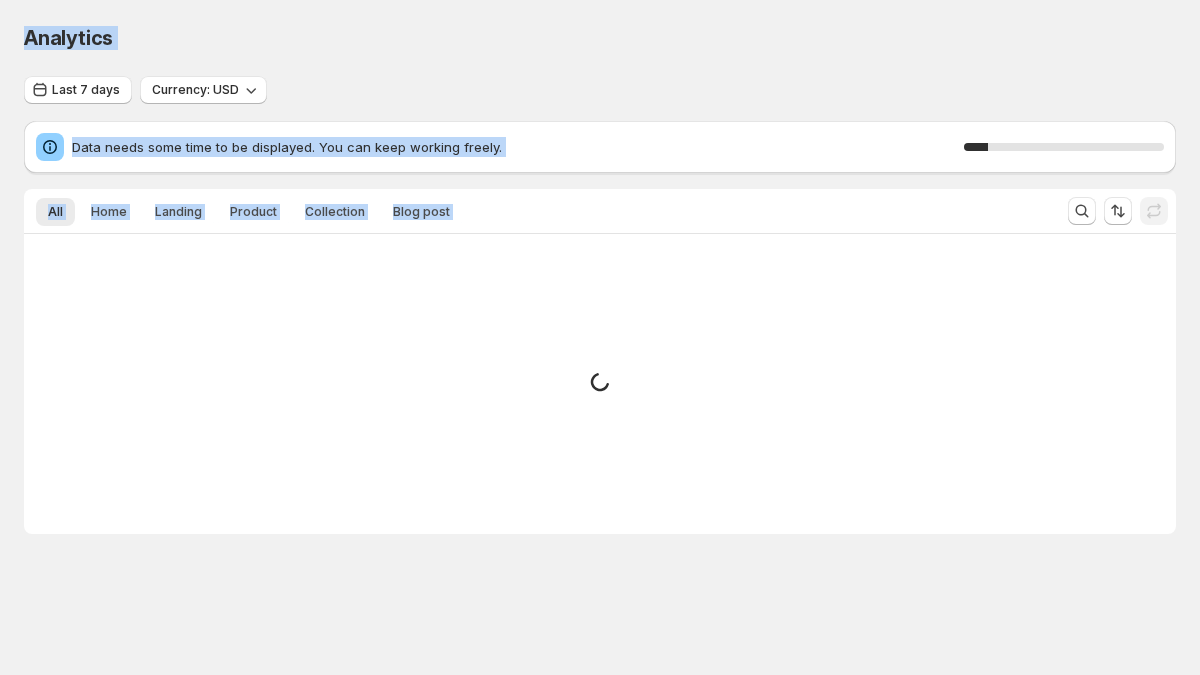 click on "Small spinner example" at bounding box center [600, 384] 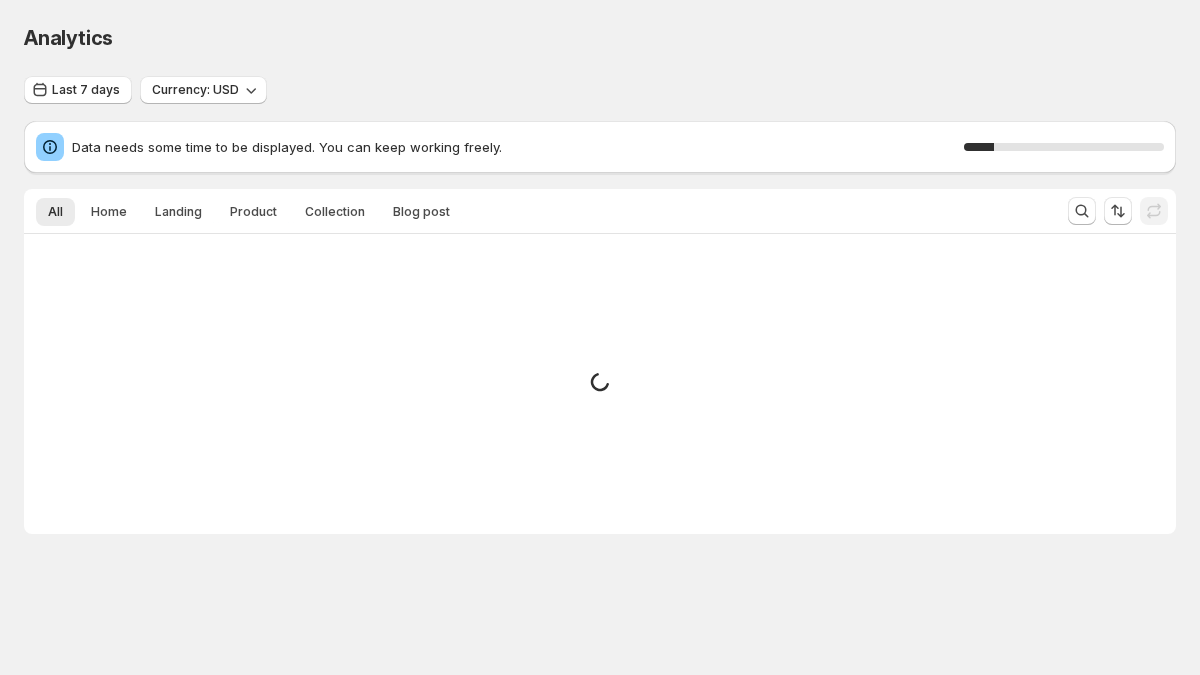 click on "Small spinner example" at bounding box center [600, 384] 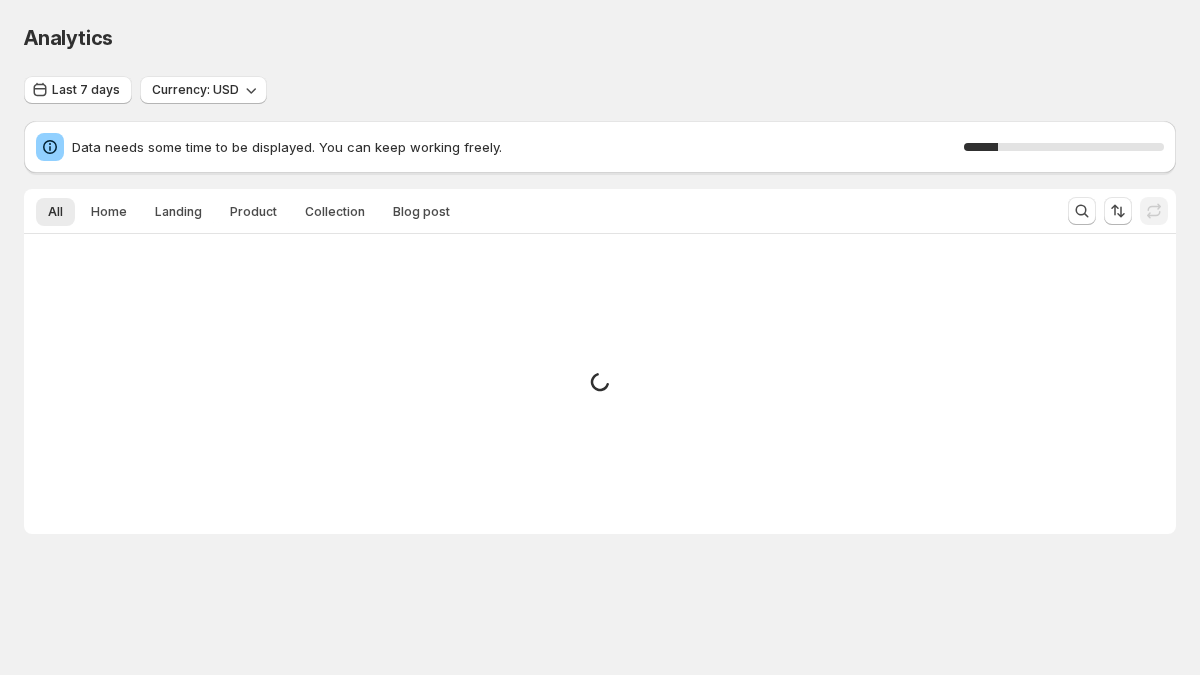 click on "Small spinner example" at bounding box center (600, 384) 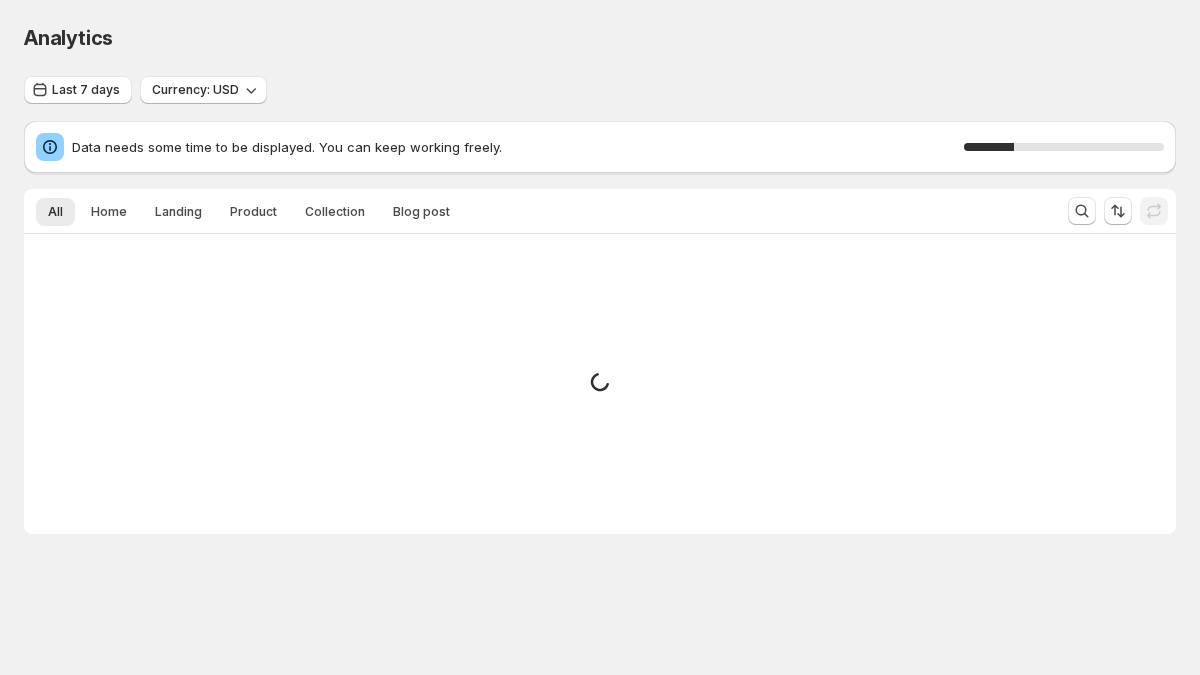 click on "Data needs some time to be displayed. You can keep working freely." at bounding box center [518, 147] 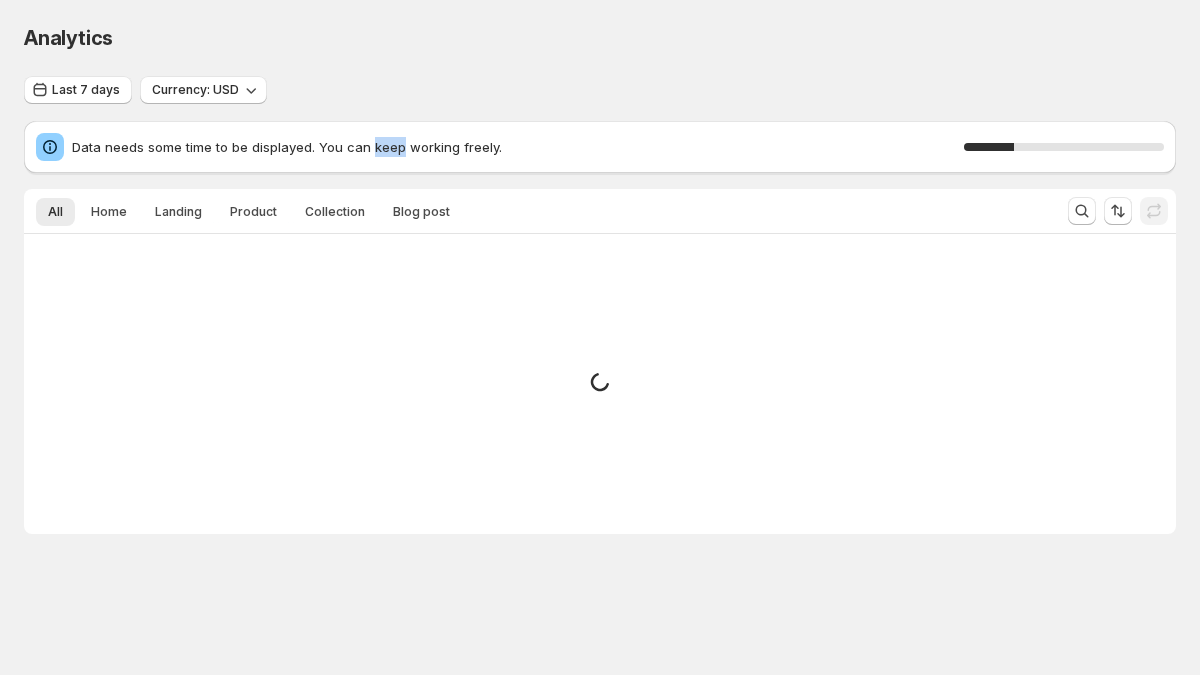 click on "Data needs some time to be displayed. You can keep working freely." at bounding box center (518, 147) 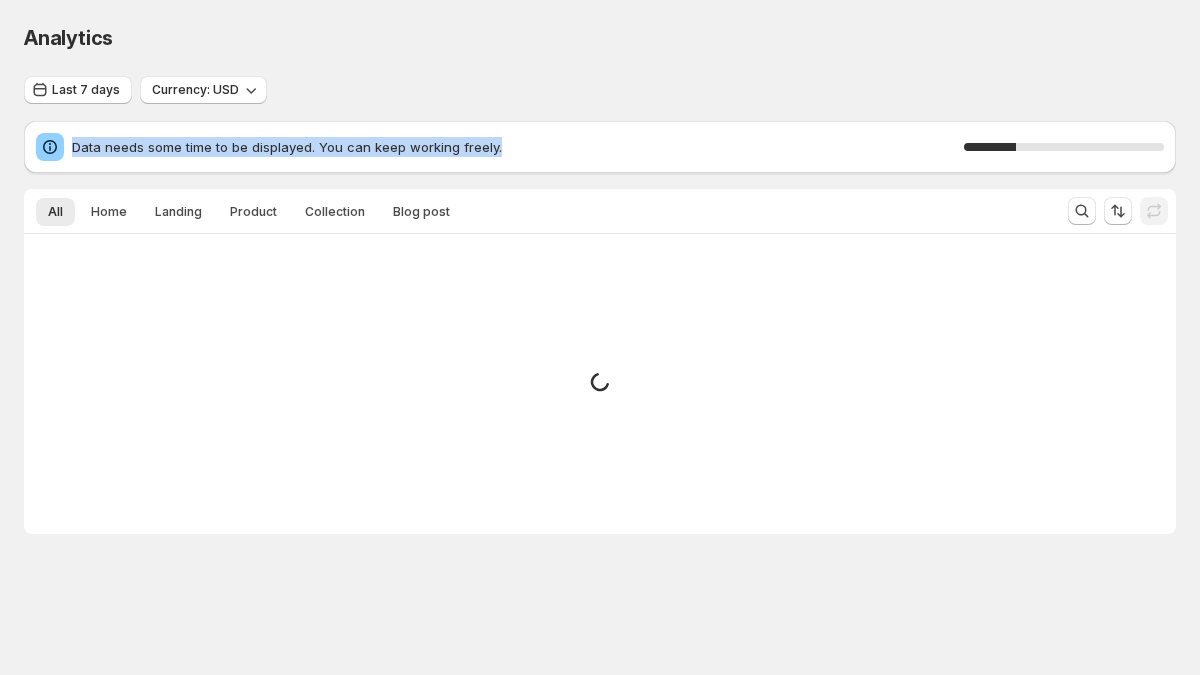 click on "Data needs some time to be displayed. You can keep working freely." at bounding box center (518, 147) 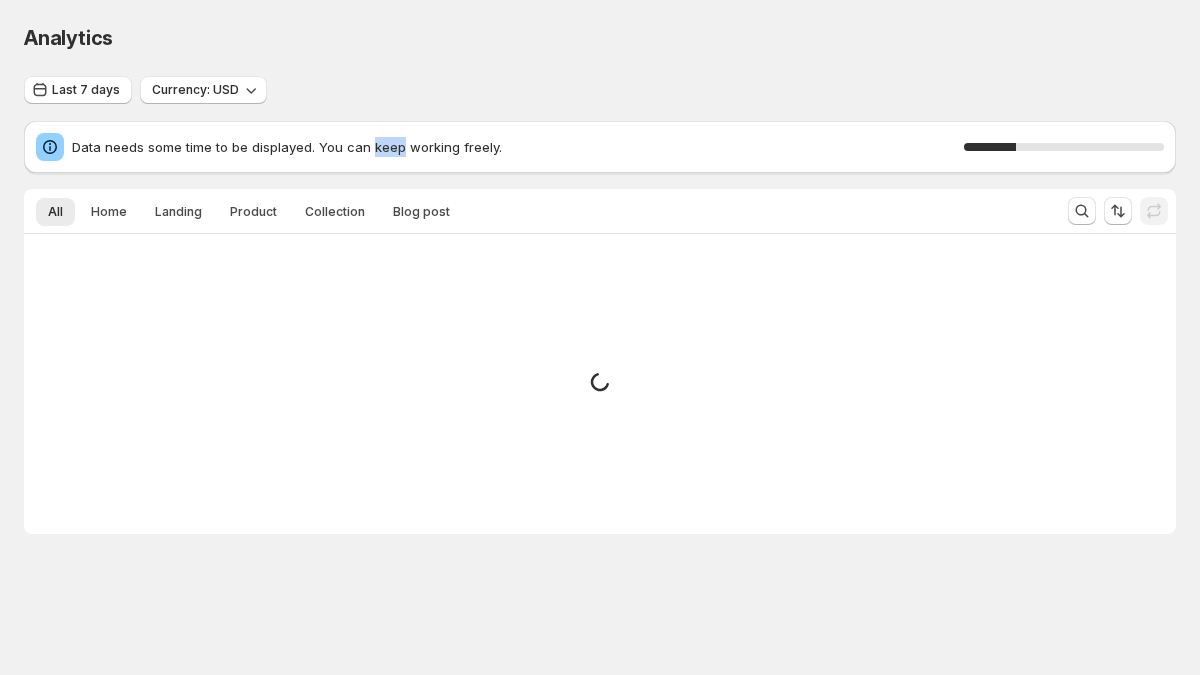 click on "Data needs some time to be displayed. You can keep working freely." at bounding box center (518, 147) 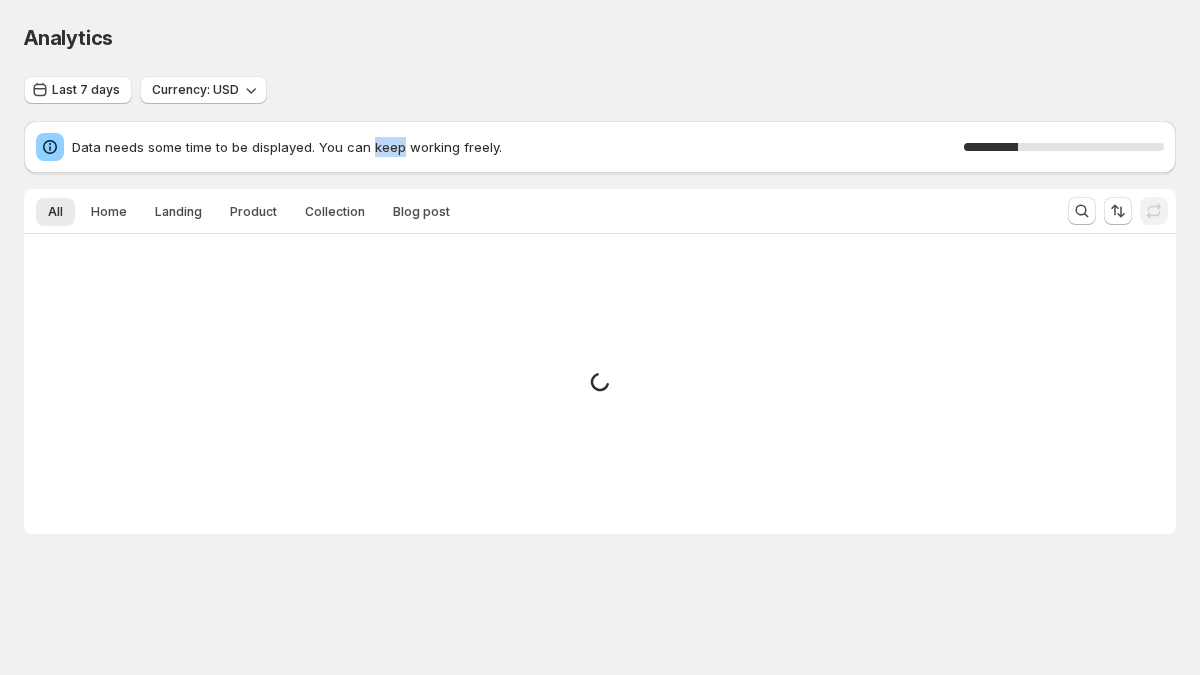 click on "Data needs some time to be displayed. You can keep working freely." at bounding box center (518, 147) 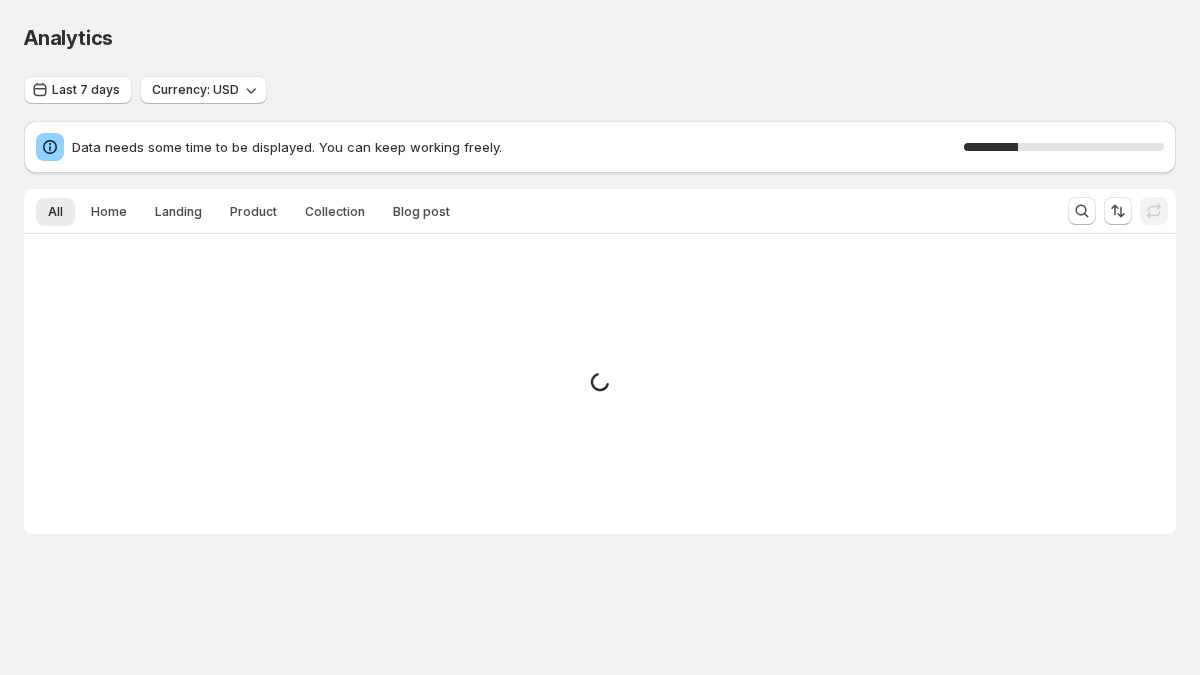 click on "Data needs some time to be displayed. You can keep working freely." at bounding box center (518, 147) 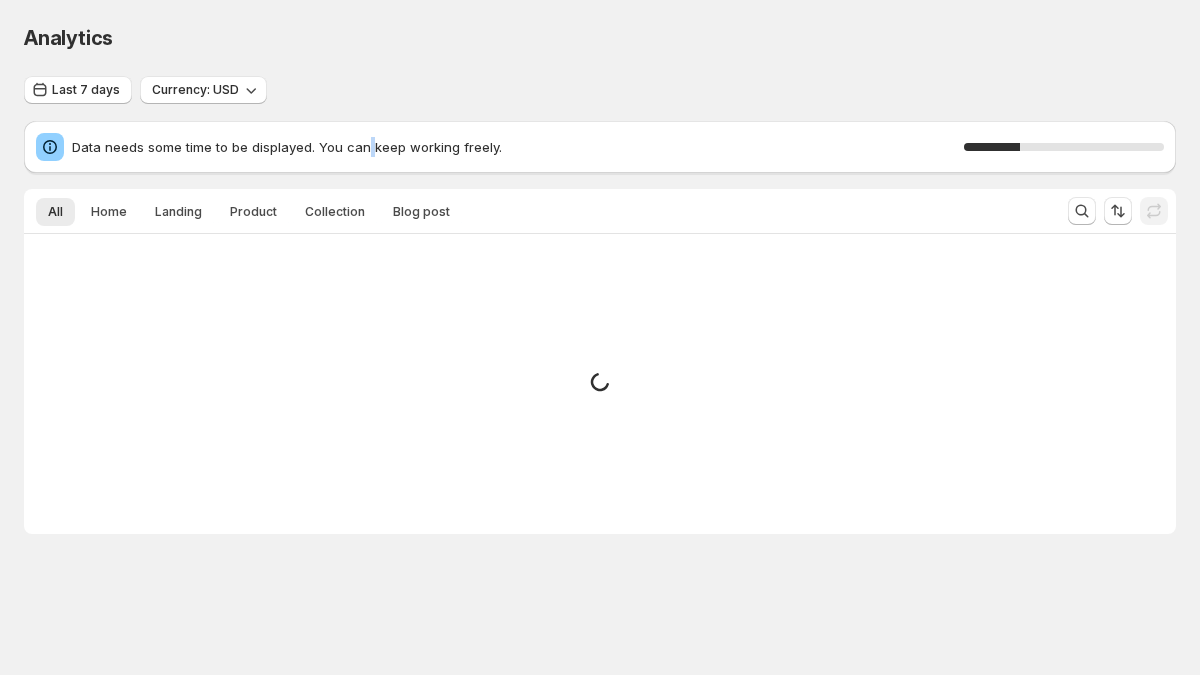 click on "Data needs some time to be displayed. You can keep working freely." at bounding box center (518, 147) 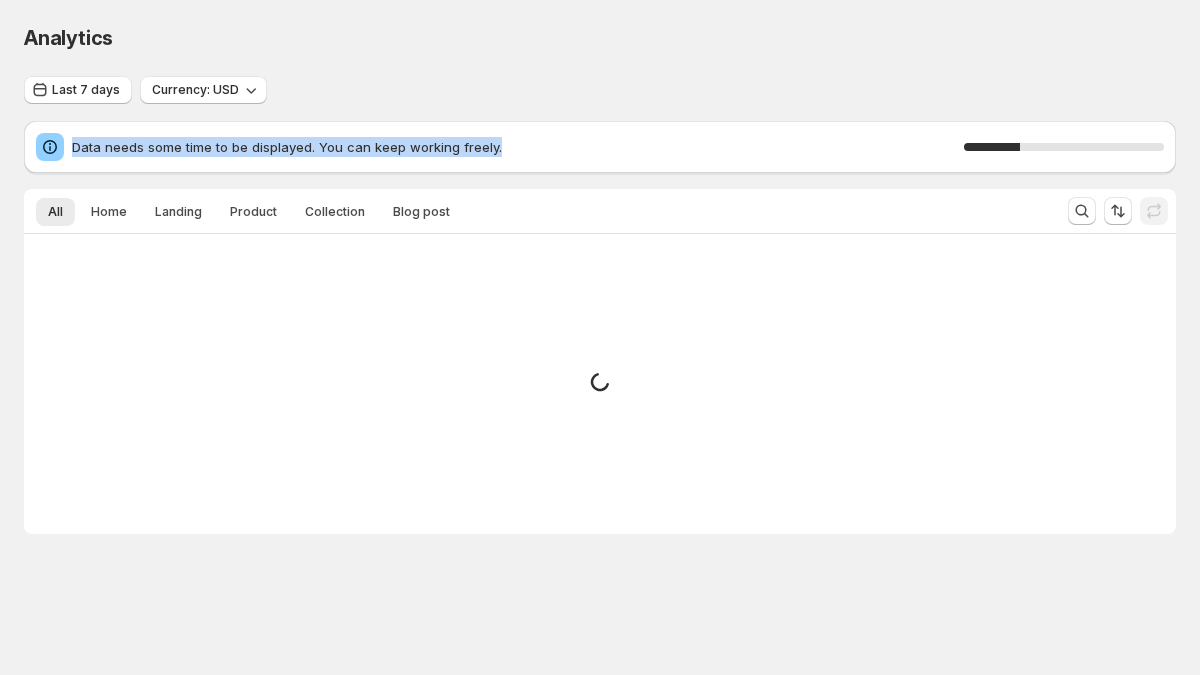 click on "Data needs some time to be displayed. You can keep working freely." at bounding box center (518, 147) 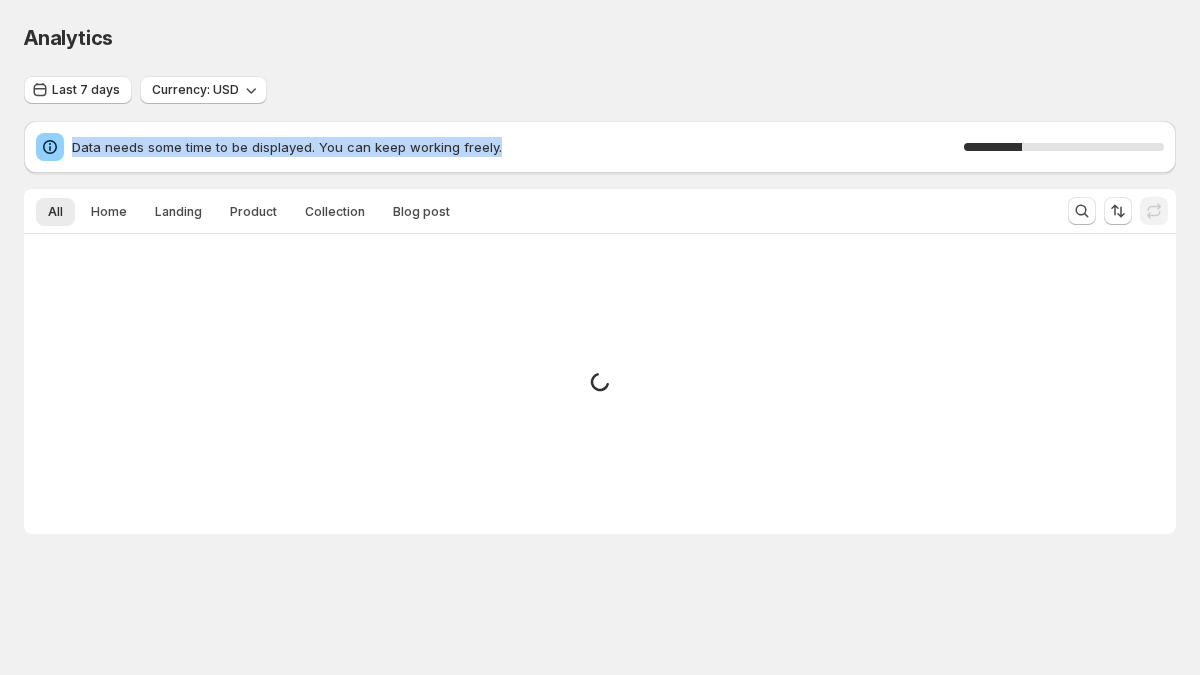 click on "Data needs some time to be displayed. You can keep working freely." at bounding box center (518, 147) 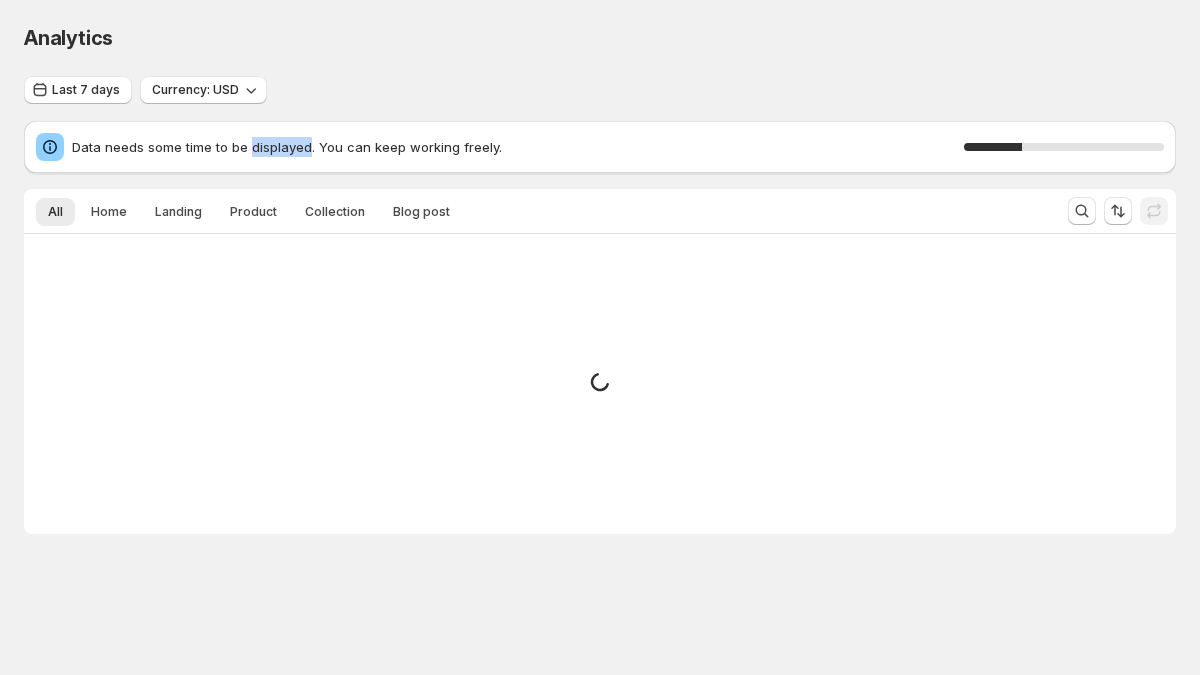 click on "Data needs some time to be displayed. You can keep working freely." at bounding box center (518, 147) 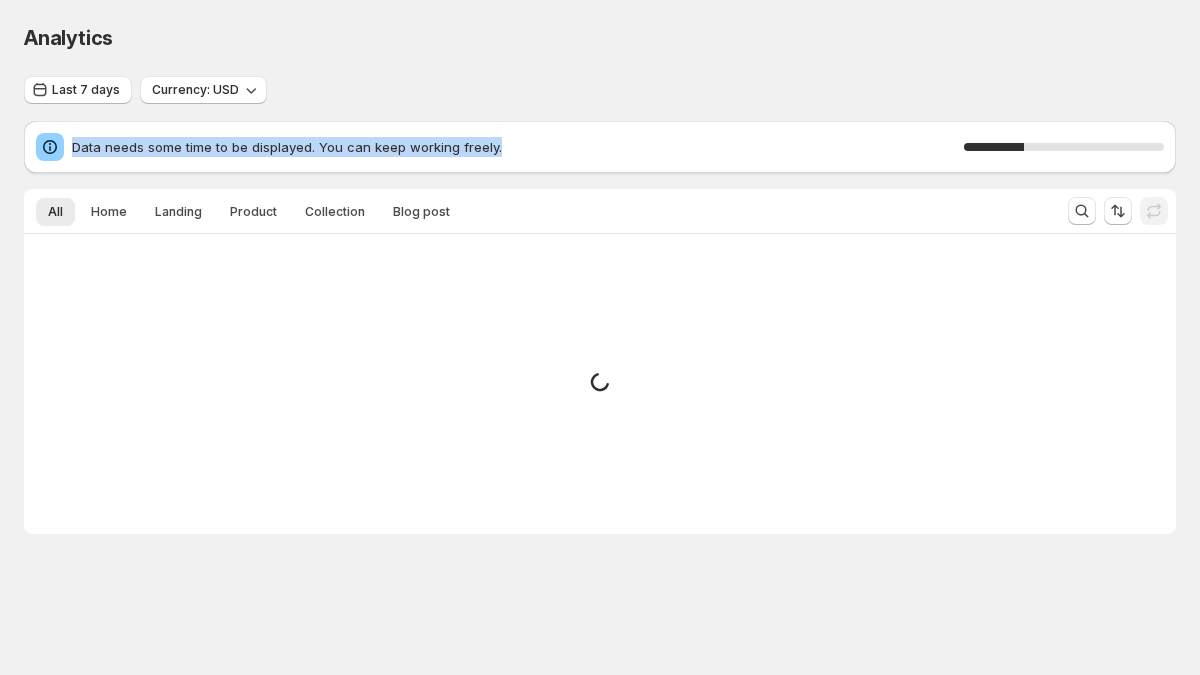 click on "Data needs some time to be displayed. You can keep working freely." at bounding box center (518, 147) 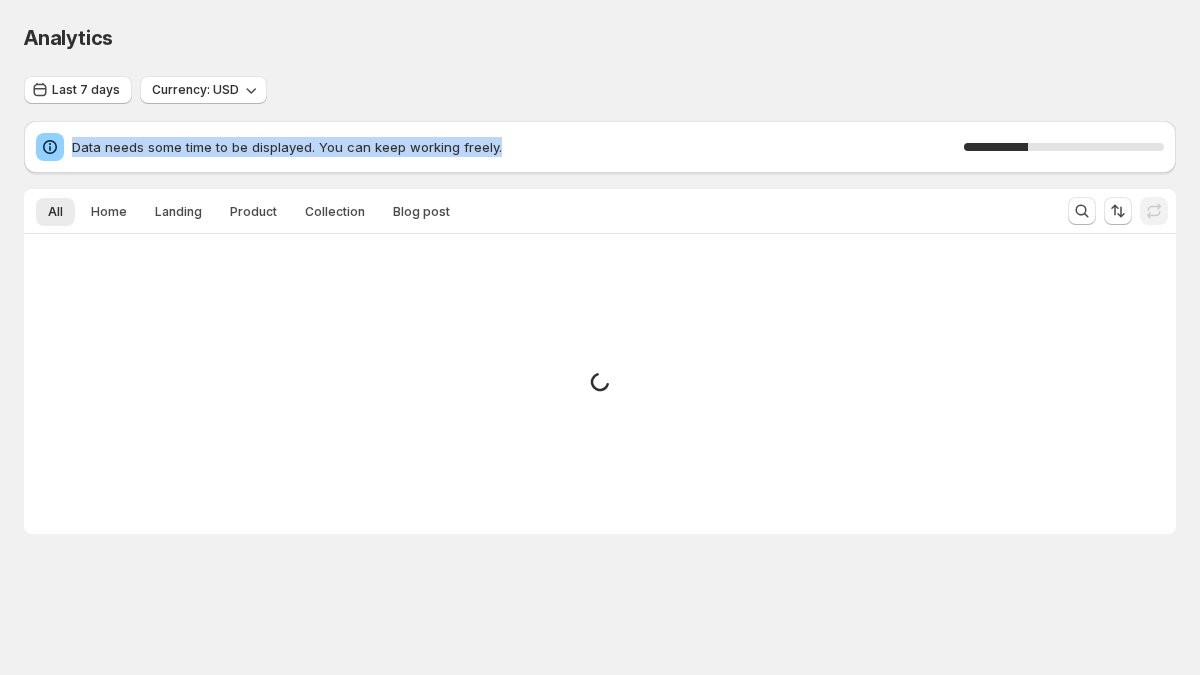 click on "Data needs some time to be displayed. You can keep working freely." at bounding box center (518, 147) 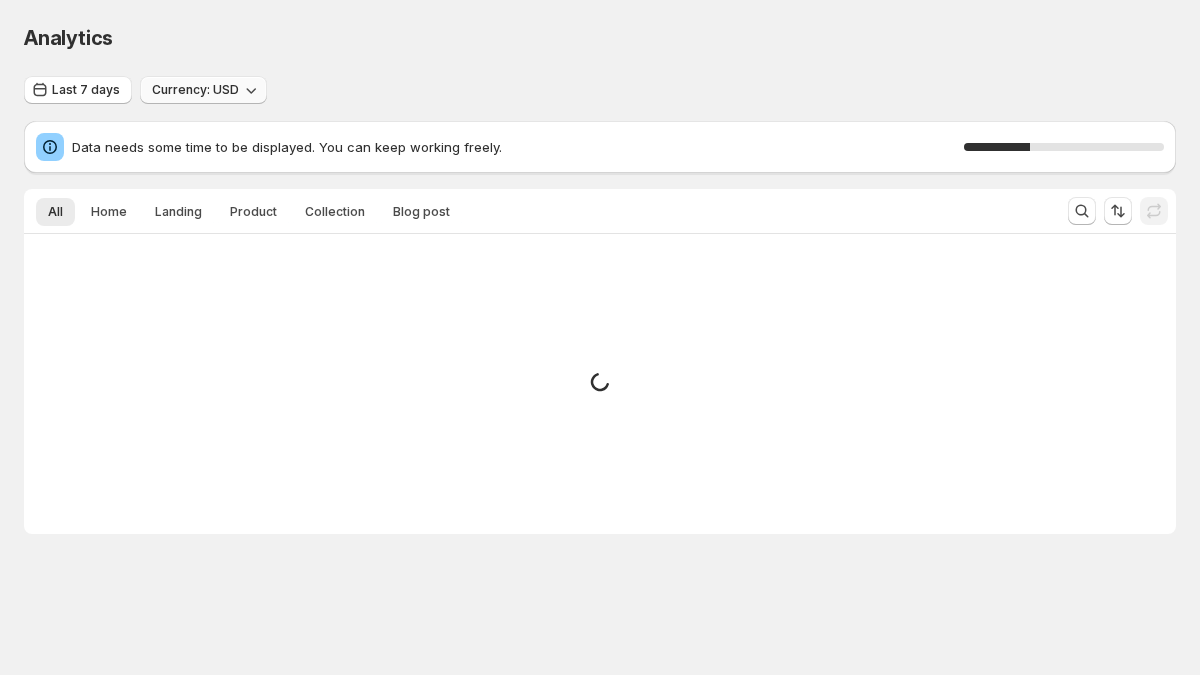 click on "Currency: USD" at bounding box center (195, 90) 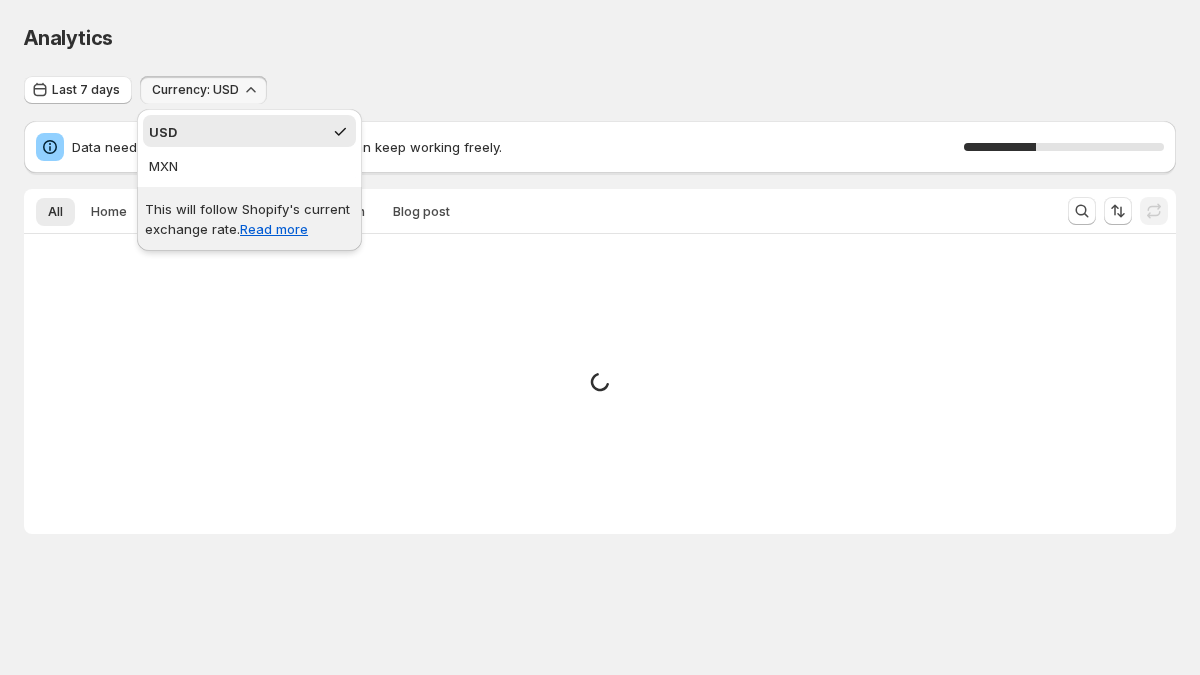 click on "USD" at bounding box center (236, 132) 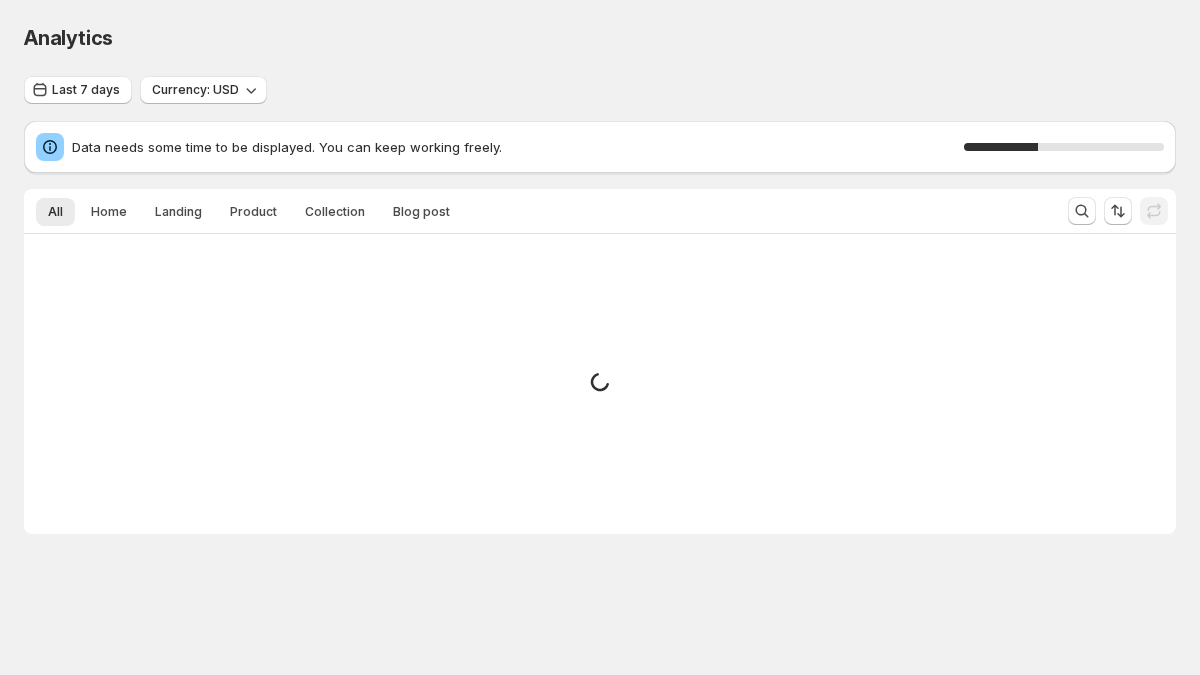click on "Last 7 days Currency: USD Data needs some time to be displayed. You can keep working freely. 37 % All Home Landing Product Collection Blog post More views All Home Landing Product Collection Blog post More views Small spinner example" at bounding box center [600, 305] 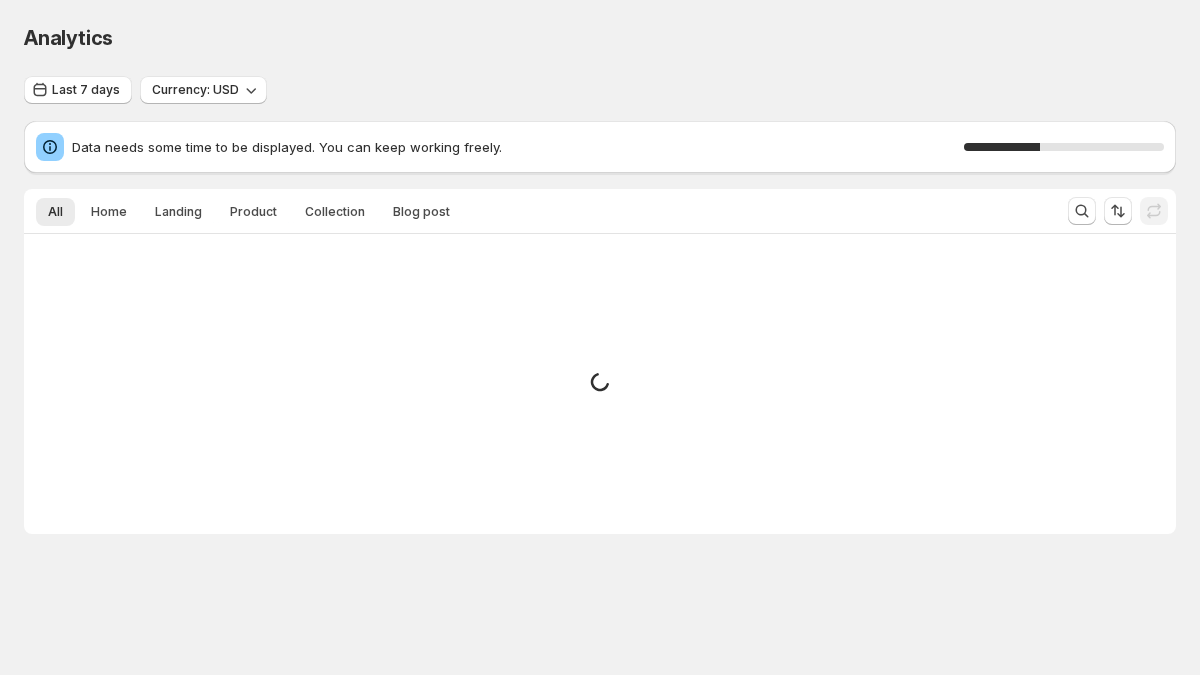 click on "Last 7 days Currency: USD" at bounding box center (600, 90) 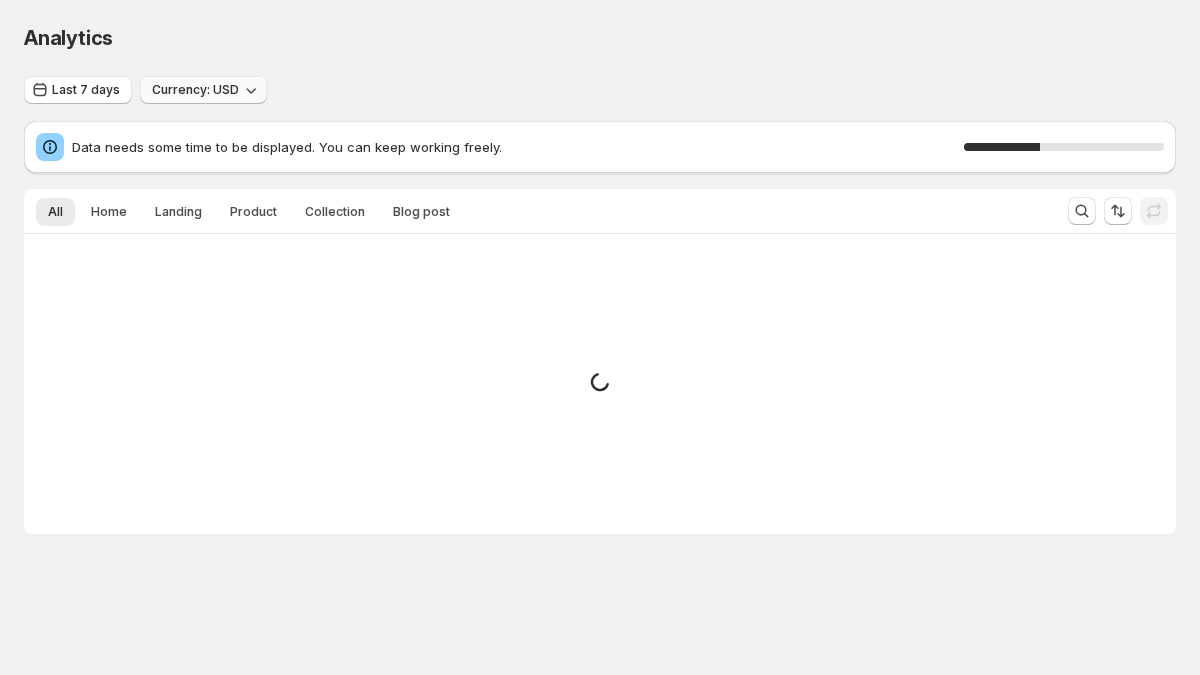 click on "Currency: USD" at bounding box center [203, 90] 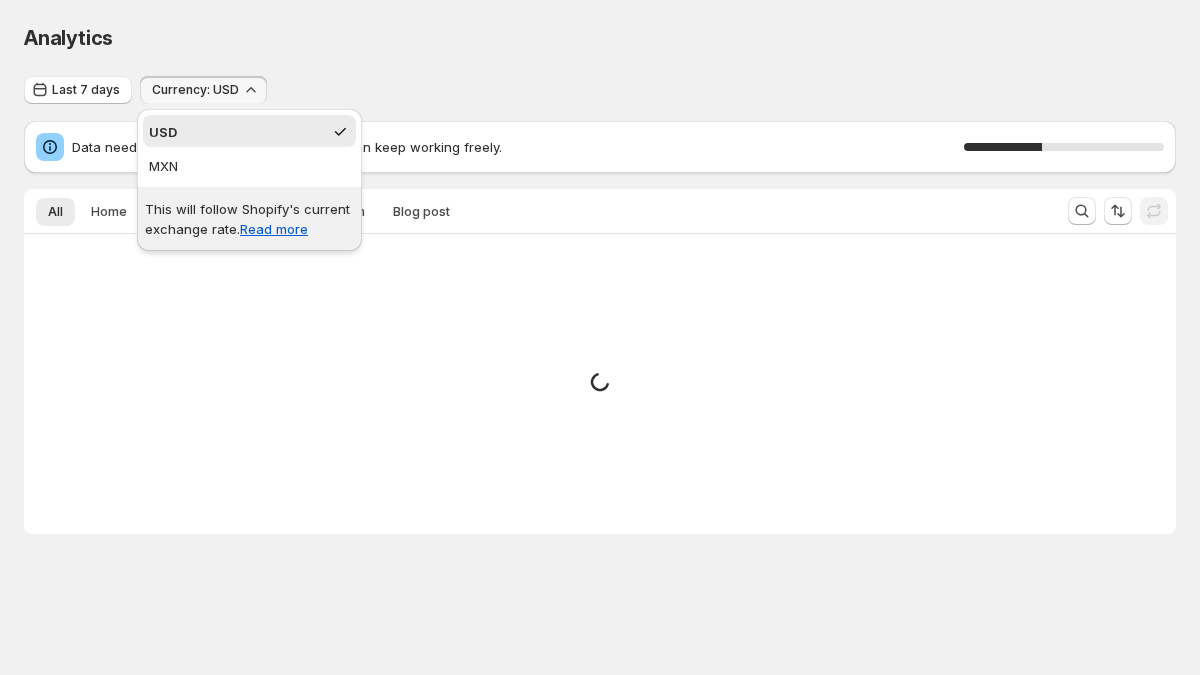 click on "Currency: USD" at bounding box center [203, 90] 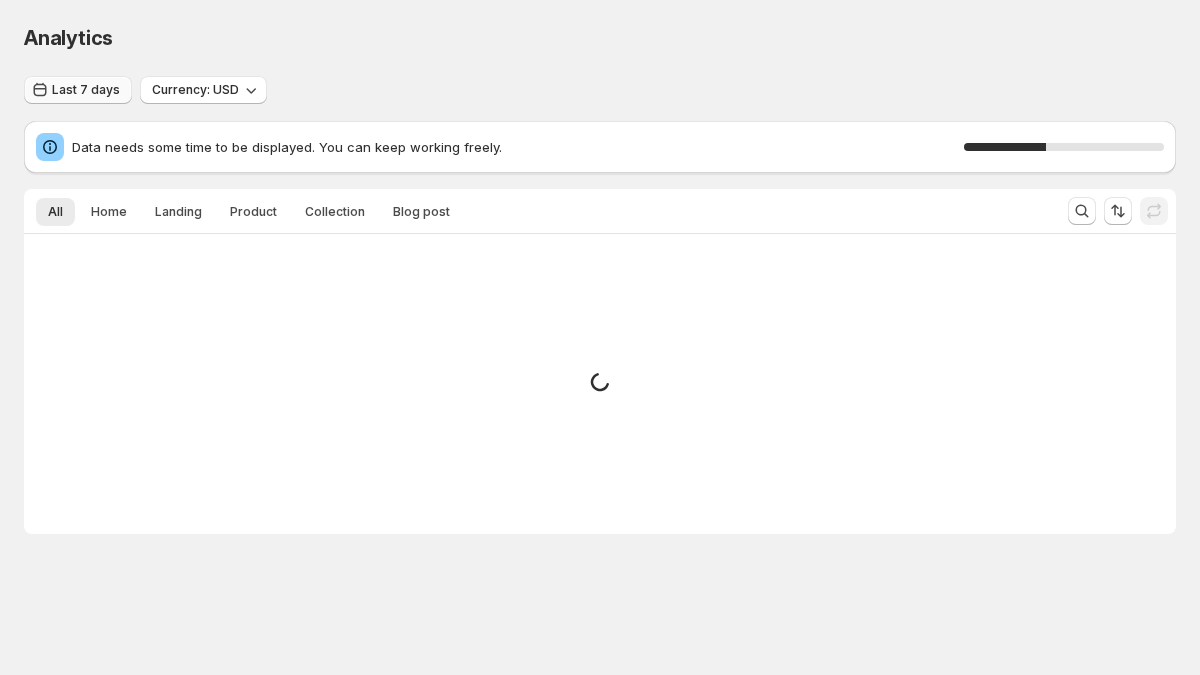 click on "Last 7 days" at bounding box center (78, 90) 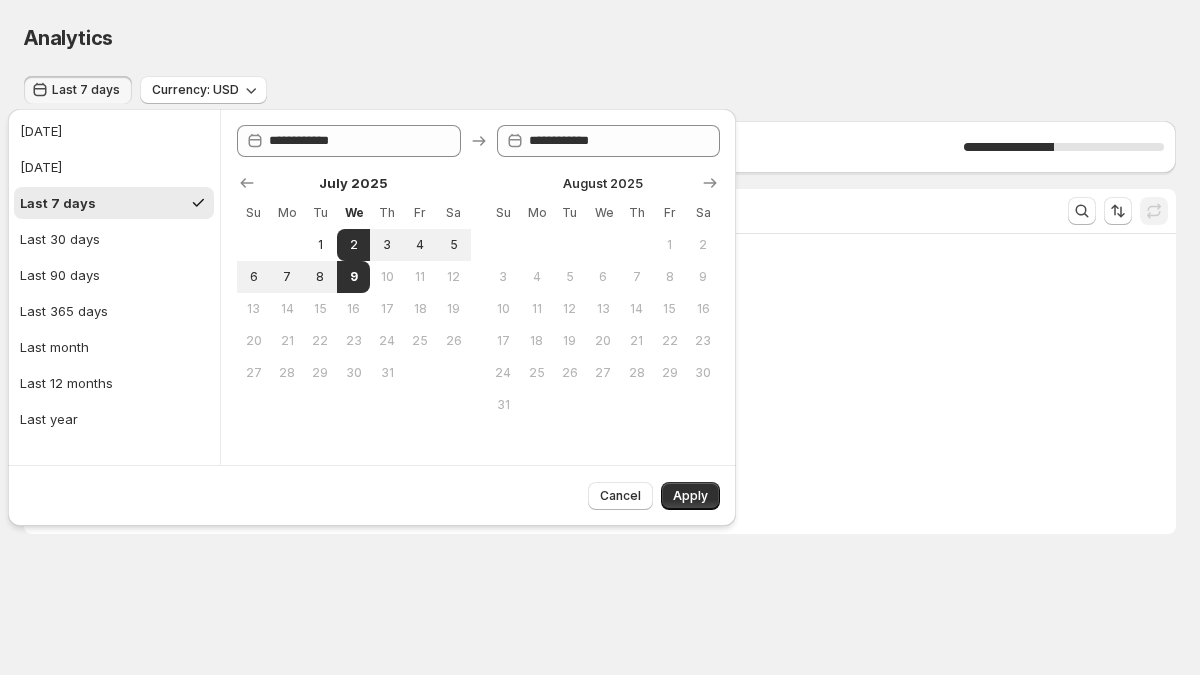 click on "Analytics. This page is ready Analytics" at bounding box center (600, 38) 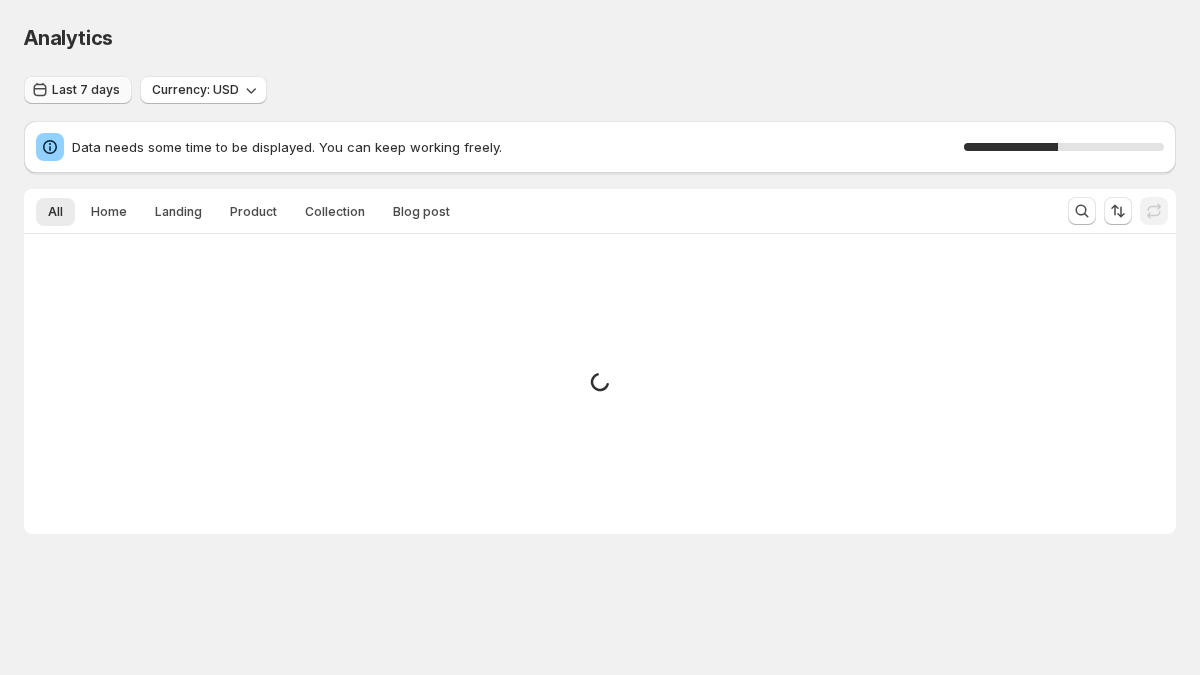 click on "Last 7 days" at bounding box center [78, 90] 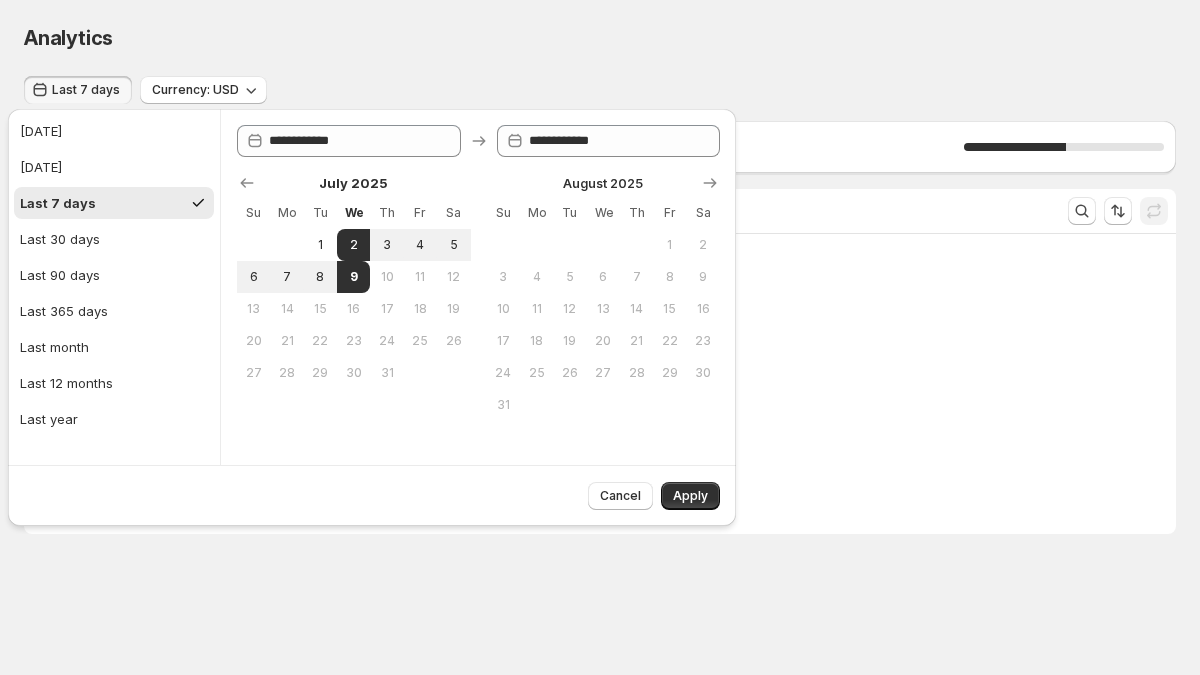 click on "12" at bounding box center [453, 277] 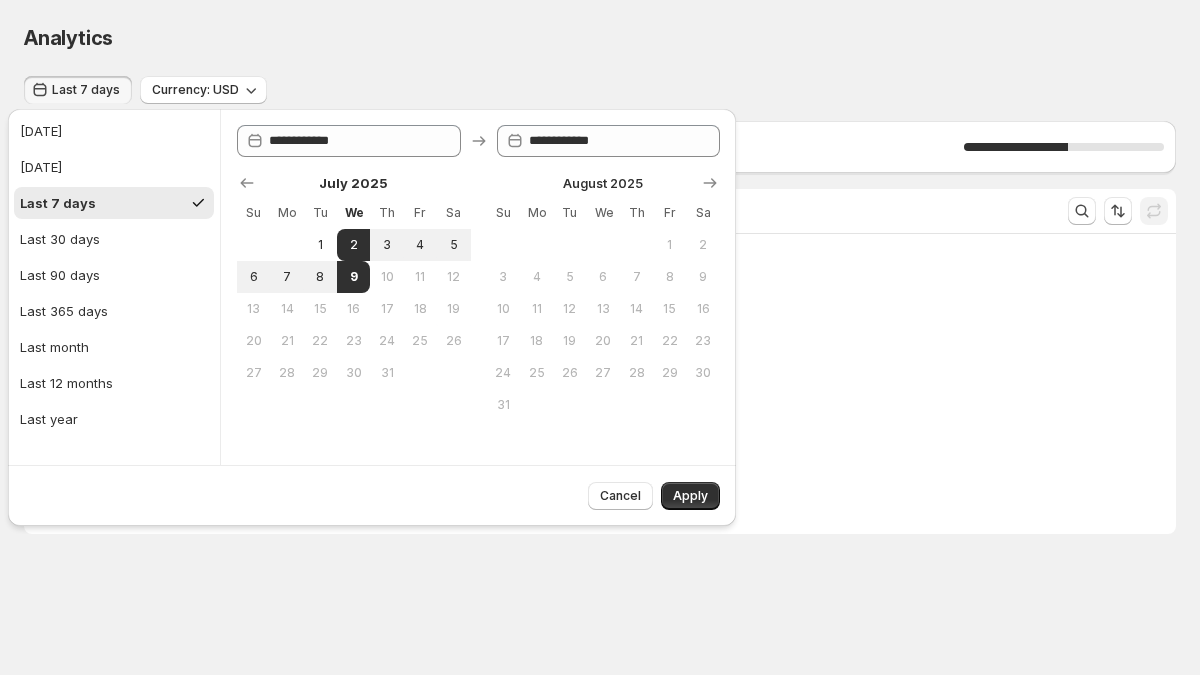 click on "4" at bounding box center [536, 277] 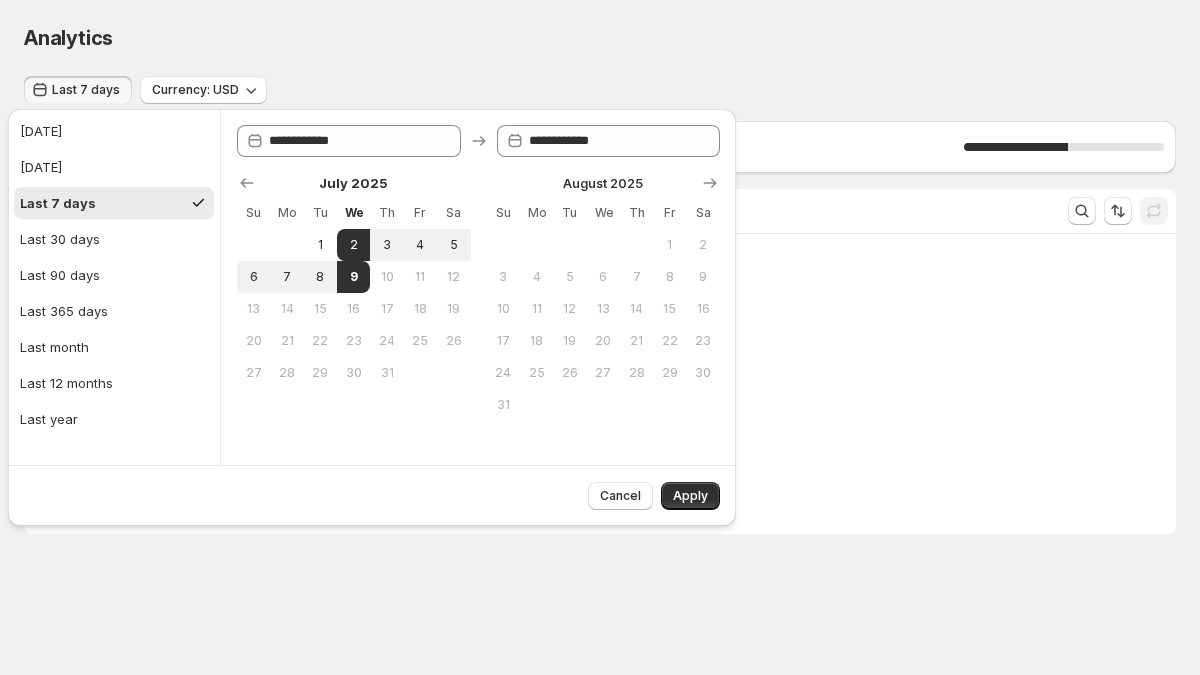 click on "6" at bounding box center [603, 277] 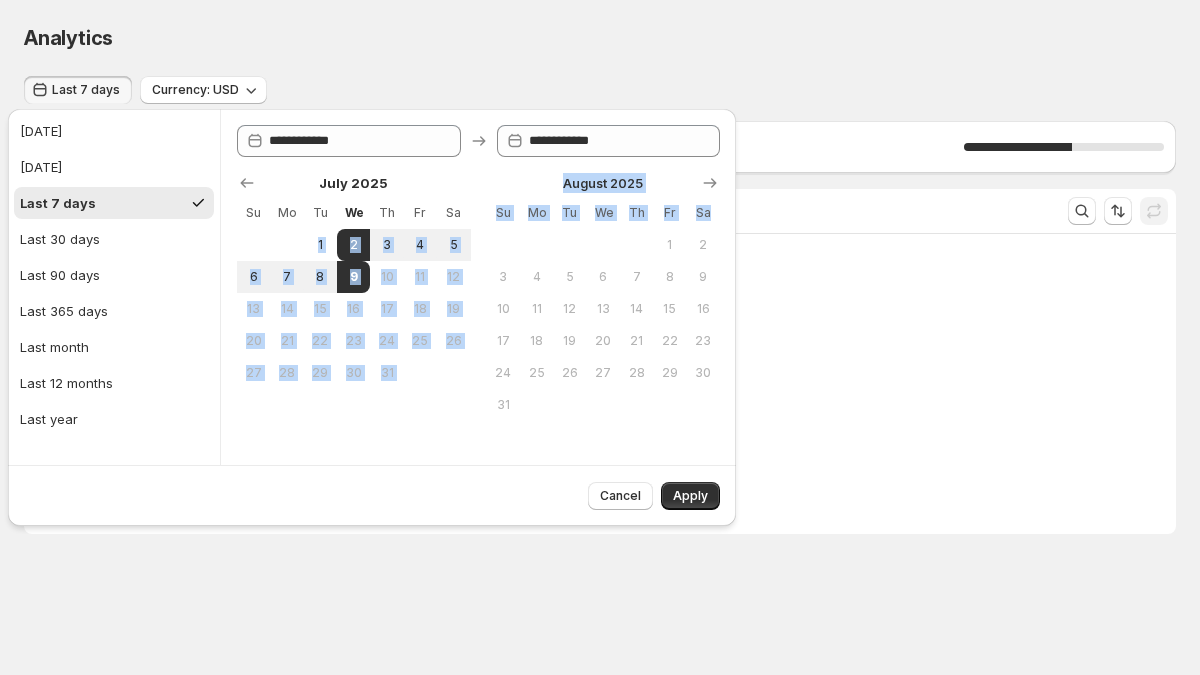 drag, startPoint x: 468, startPoint y: 210, endPoint x: 717, endPoint y: 221, distance: 249.24286 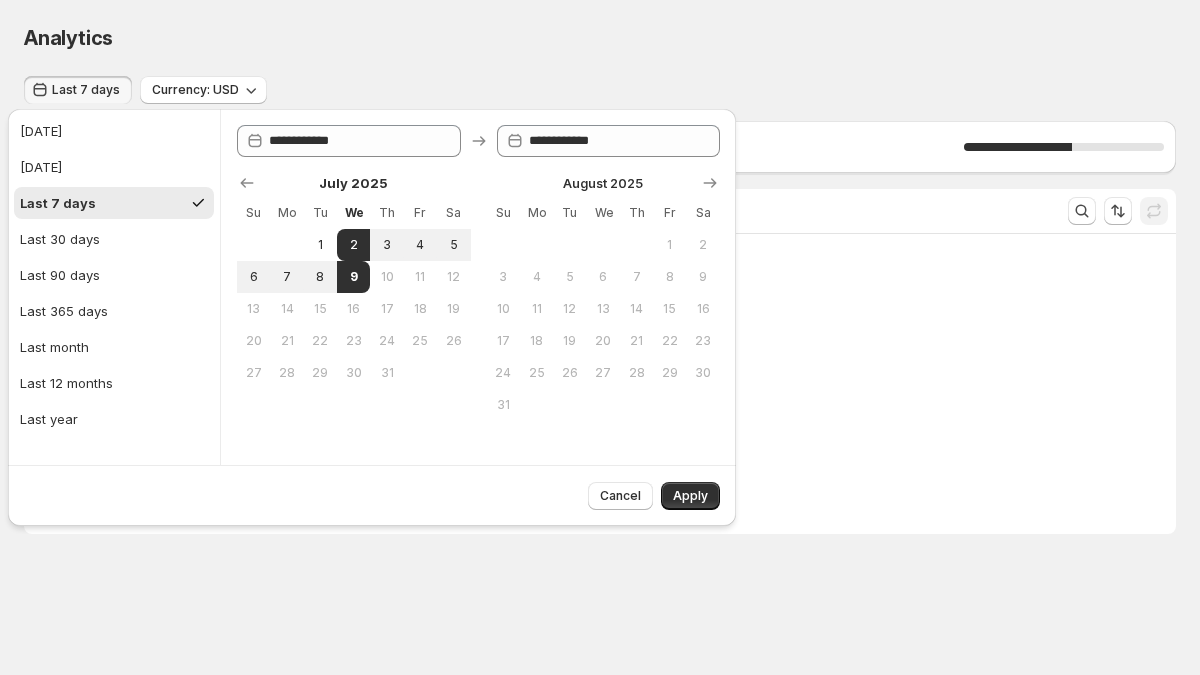 click at bounding box center [636, 245] 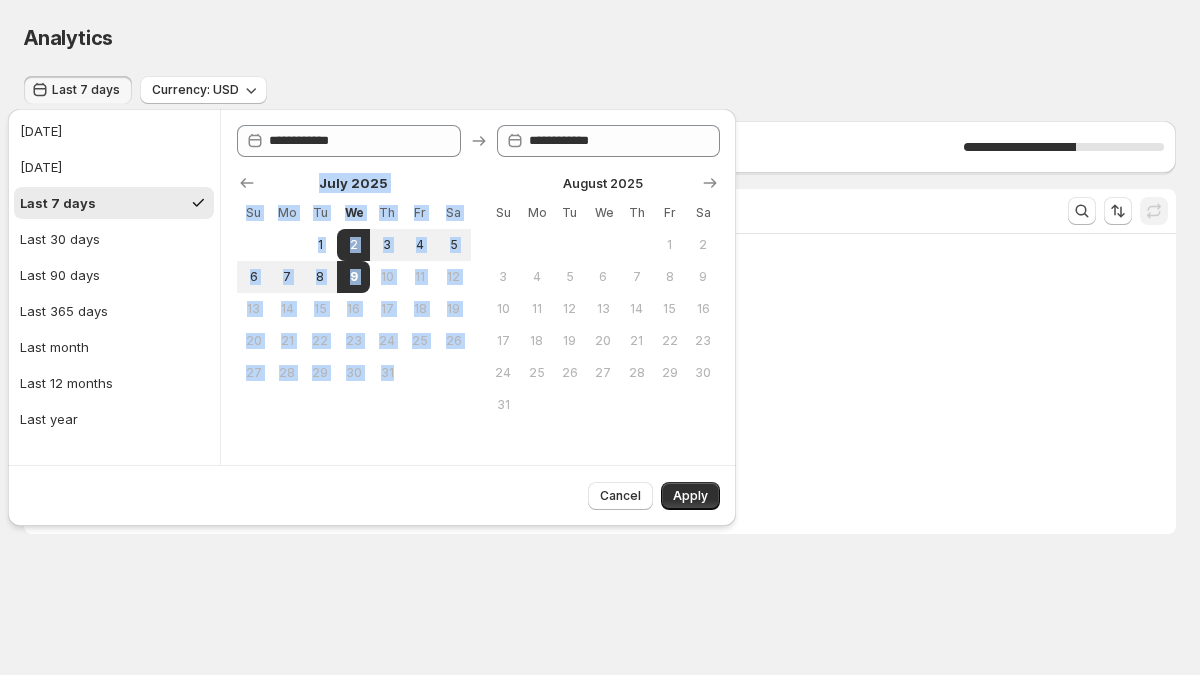 drag, startPoint x: 467, startPoint y: 376, endPoint x: 234, endPoint y: 214, distance: 283.78336 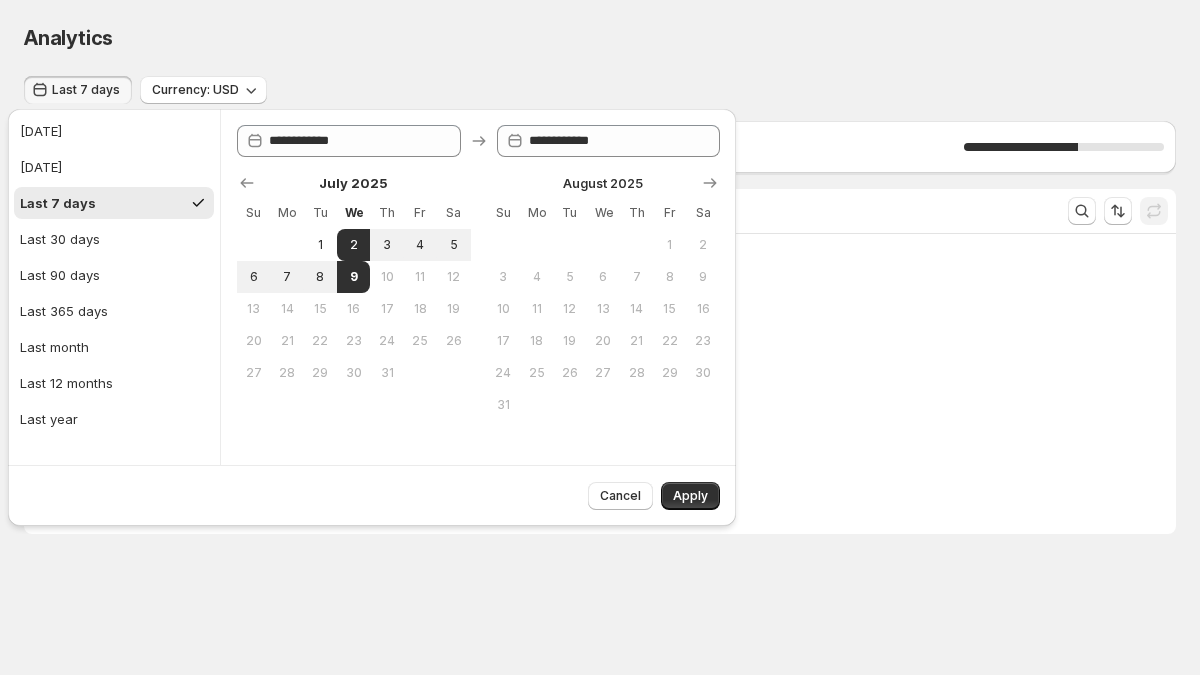 click on "Su" at bounding box center (253, 213) 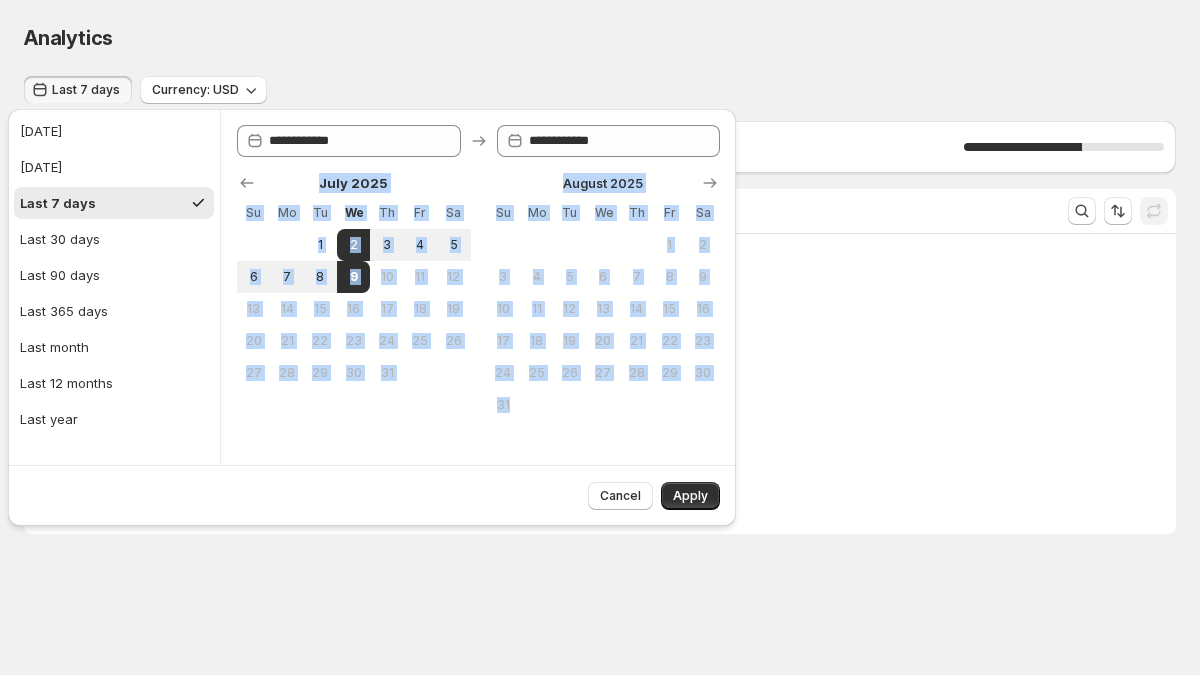 drag, startPoint x: 318, startPoint y: 174, endPoint x: 687, endPoint y: 395, distance: 430.1186 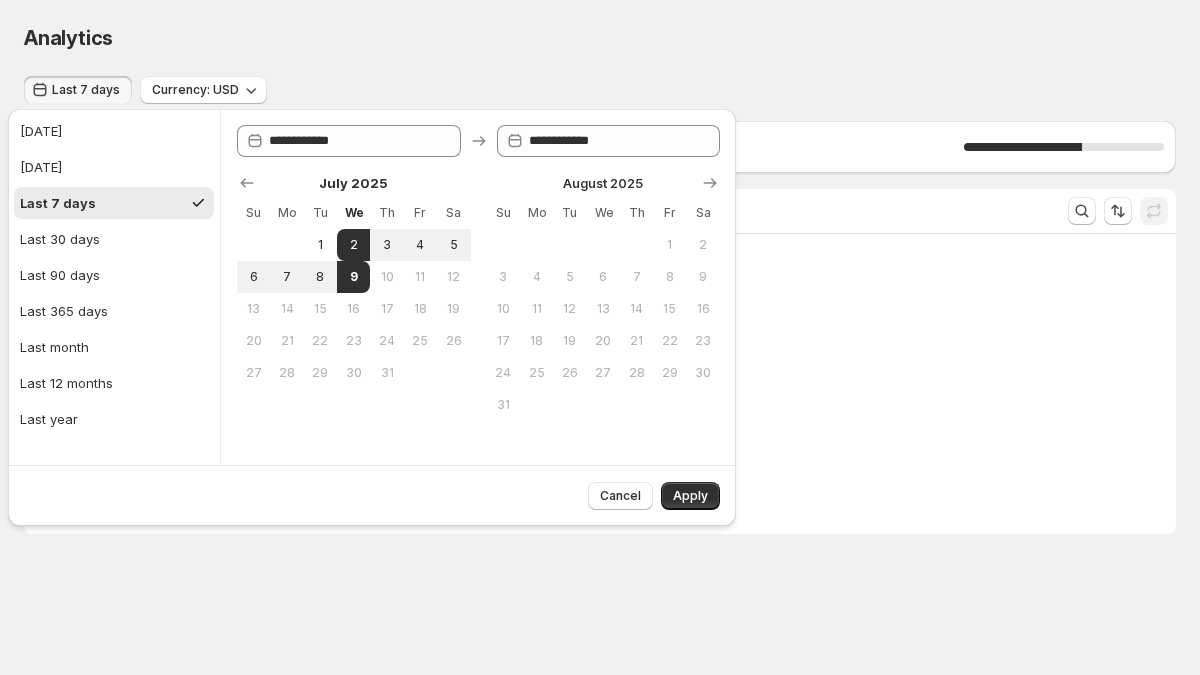 click at bounding box center [669, 405] 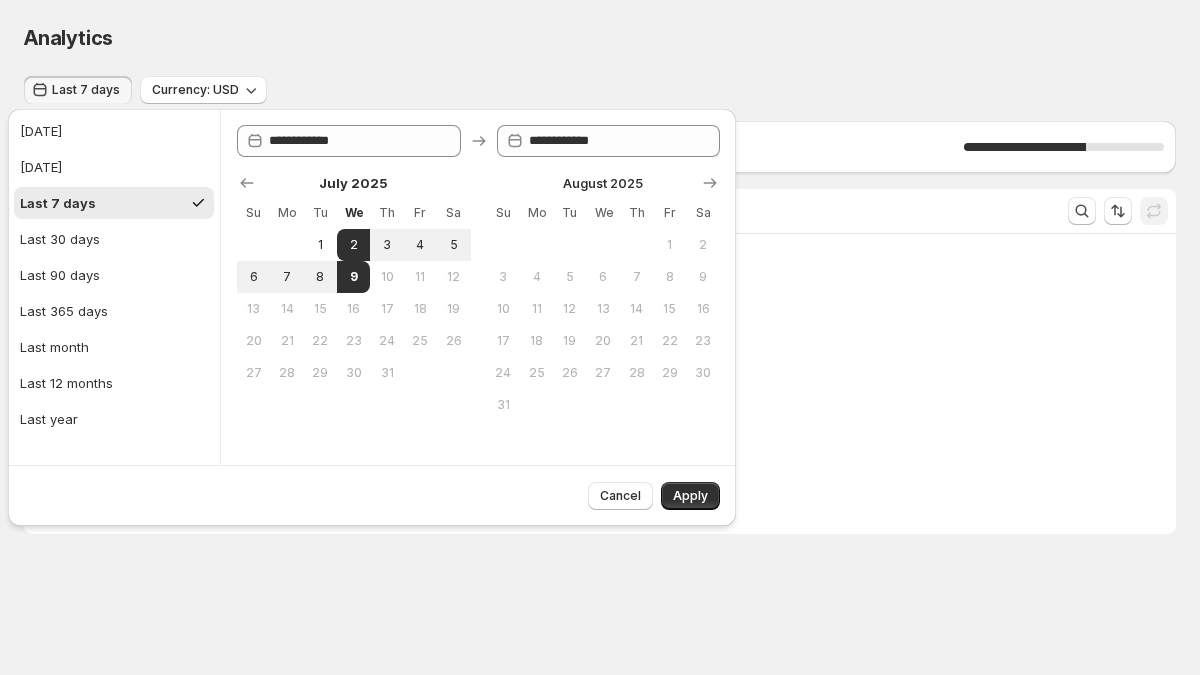 click on "Last 7 days" at bounding box center (86, 90) 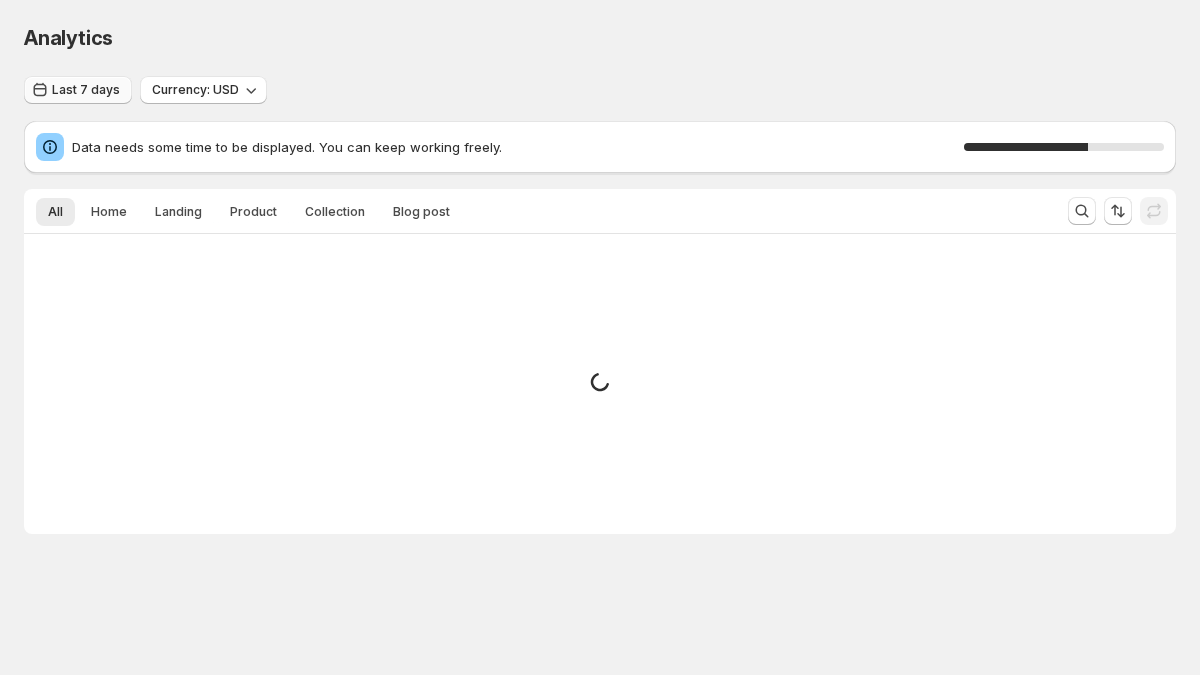 click on "Last 7 days" at bounding box center [86, 90] 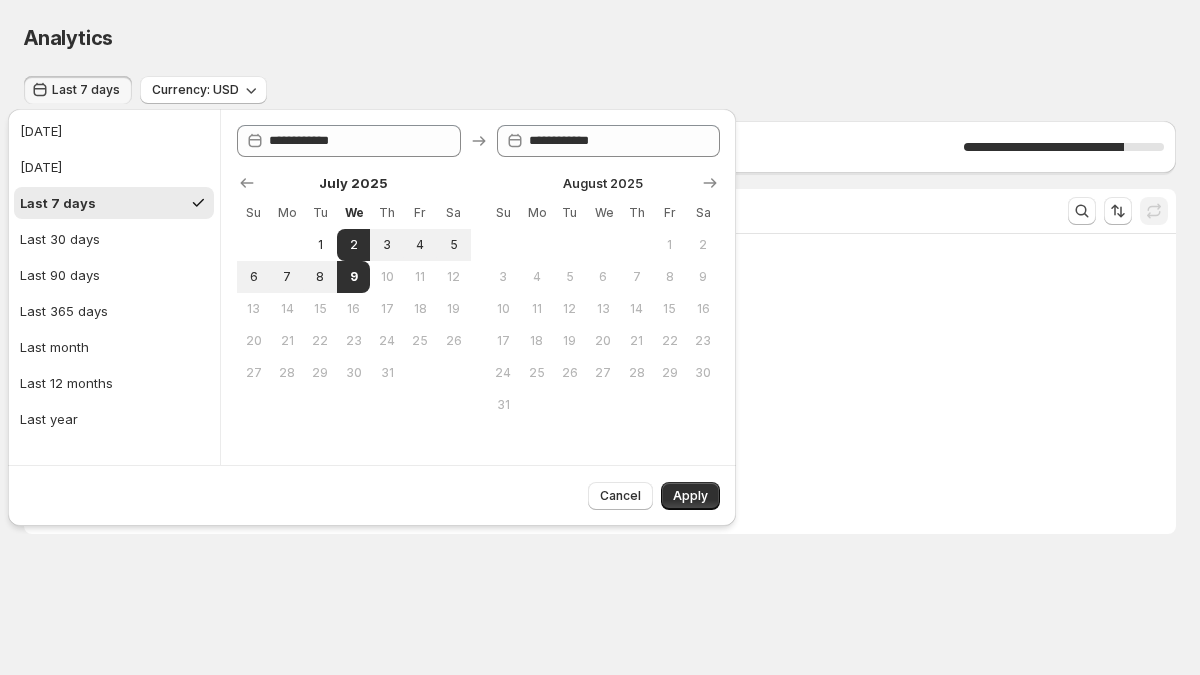 drag, startPoint x: 249, startPoint y: 184, endPoint x: 305, endPoint y: 177, distance: 56.435802 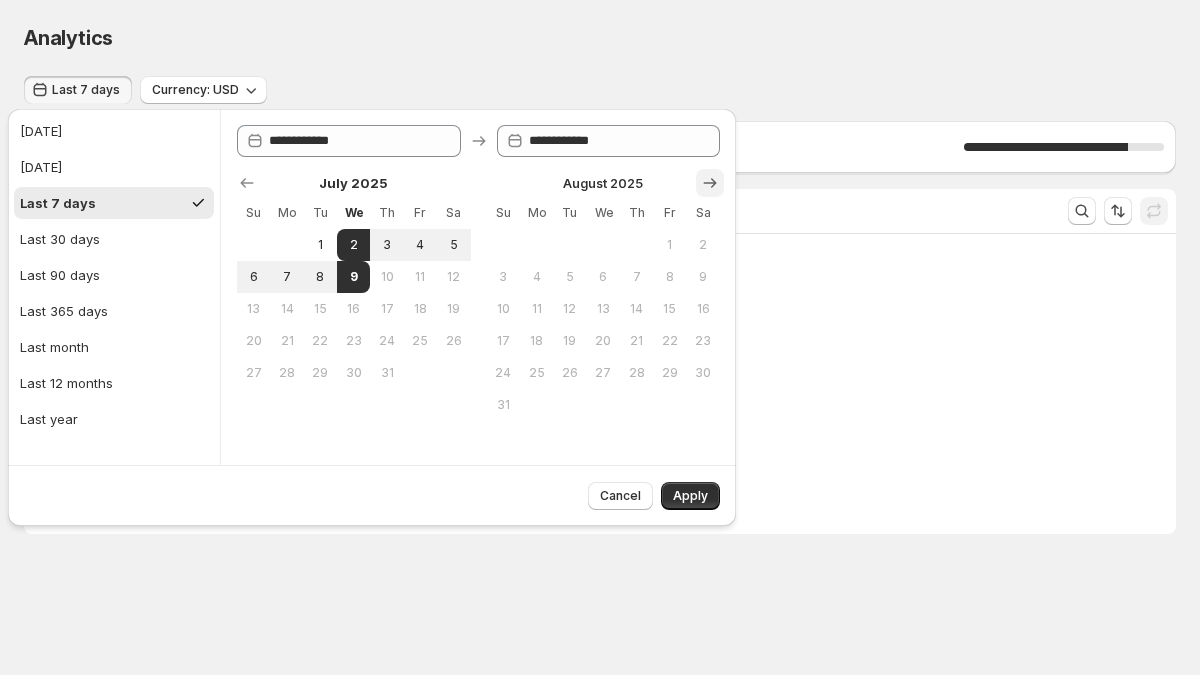 click 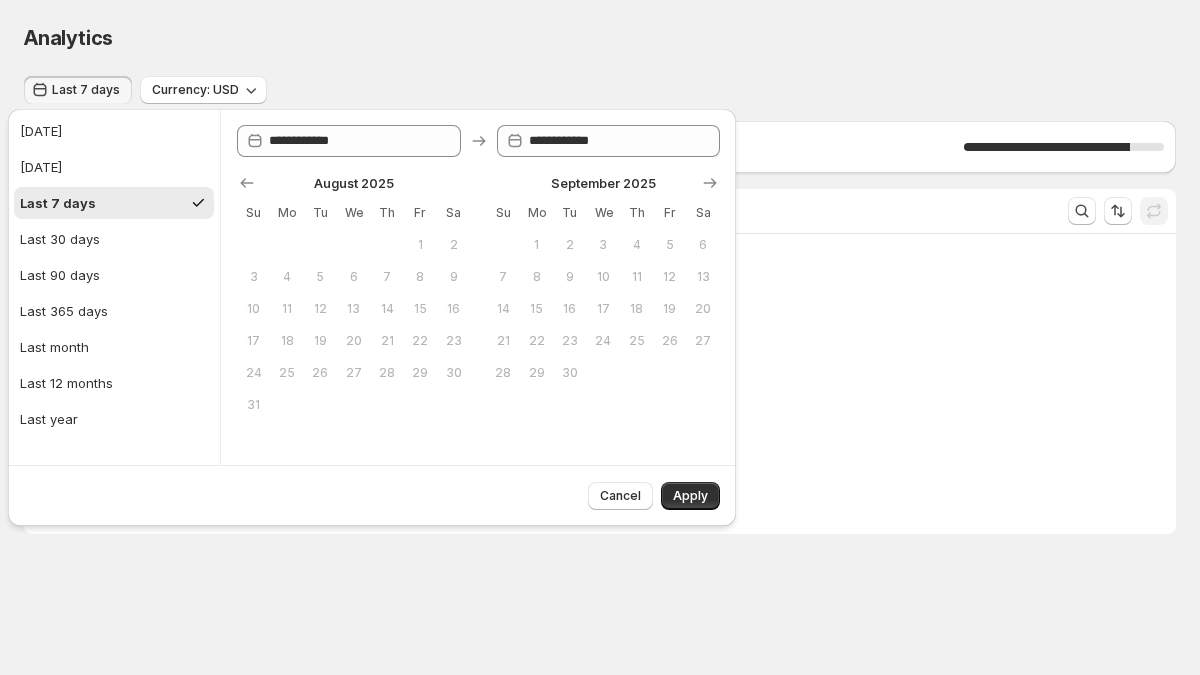 click on "6" at bounding box center (353, 277) 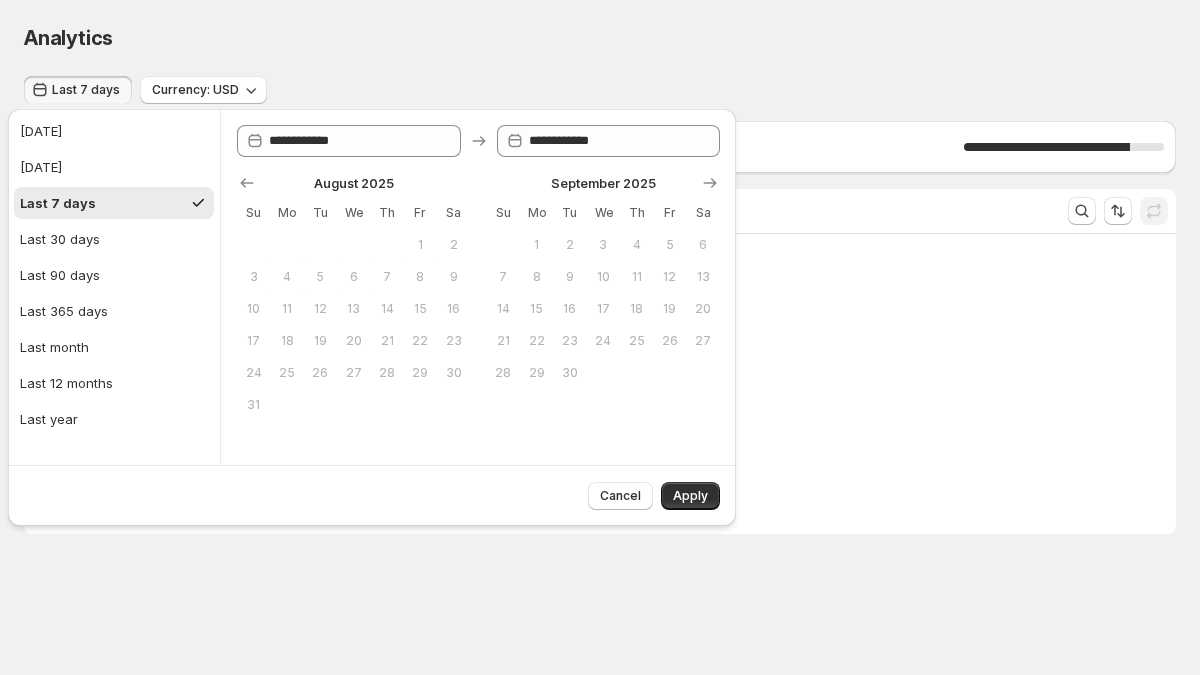 click on "1" at bounding box center (420, 245) 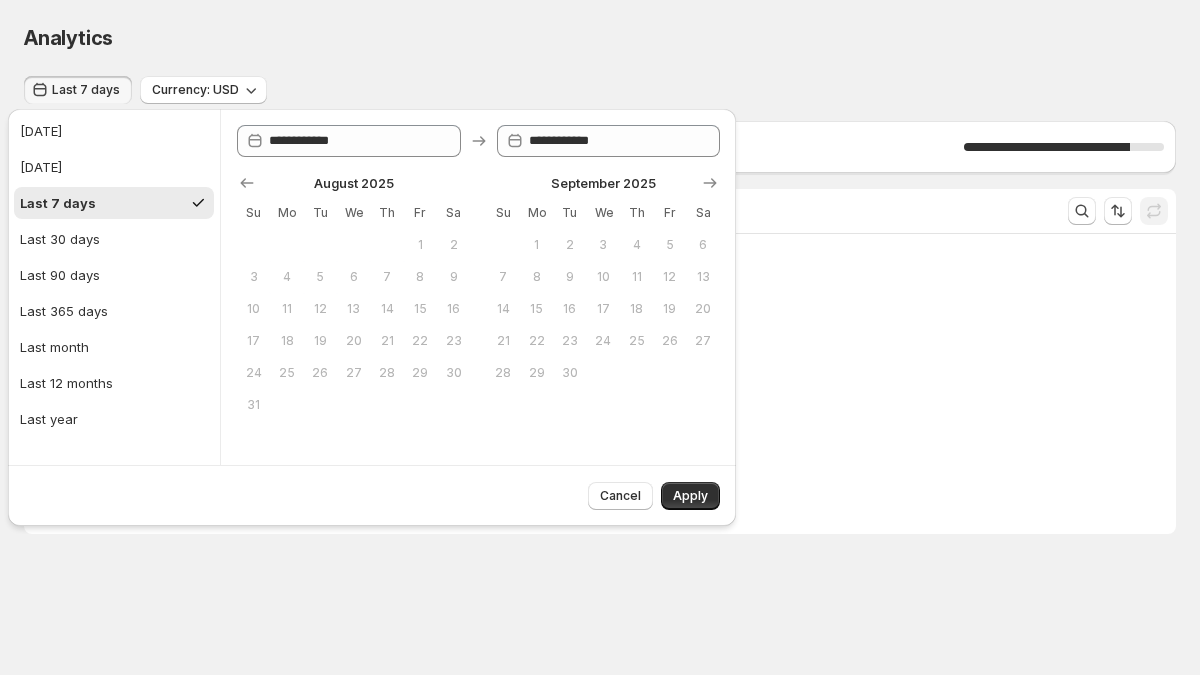 click on "2" at bounding box center (453, 245) 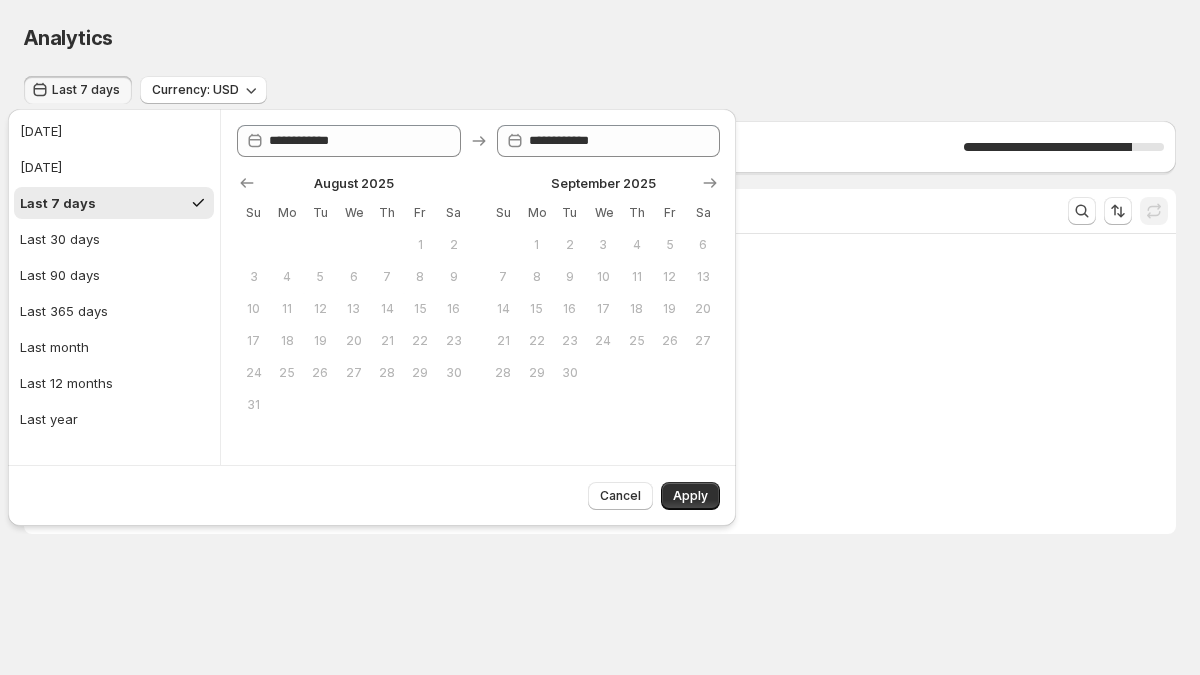 click on "8" at bounding box center [420, 277] 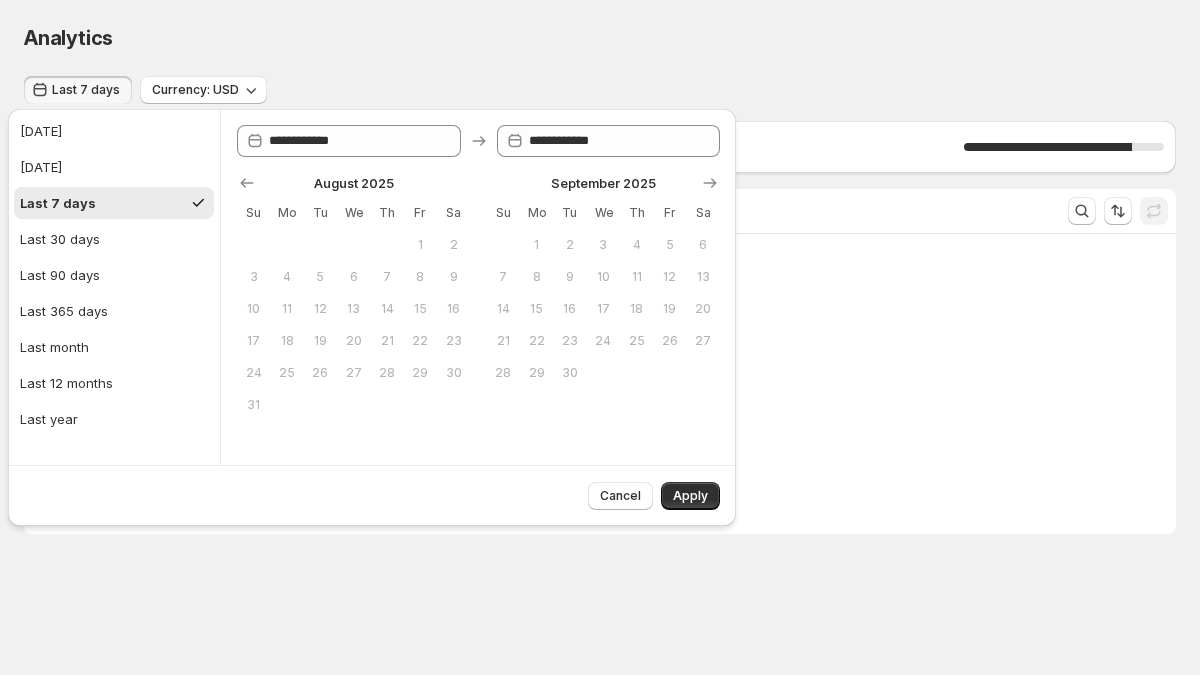 click on "5" at bounding box center (320, 277) 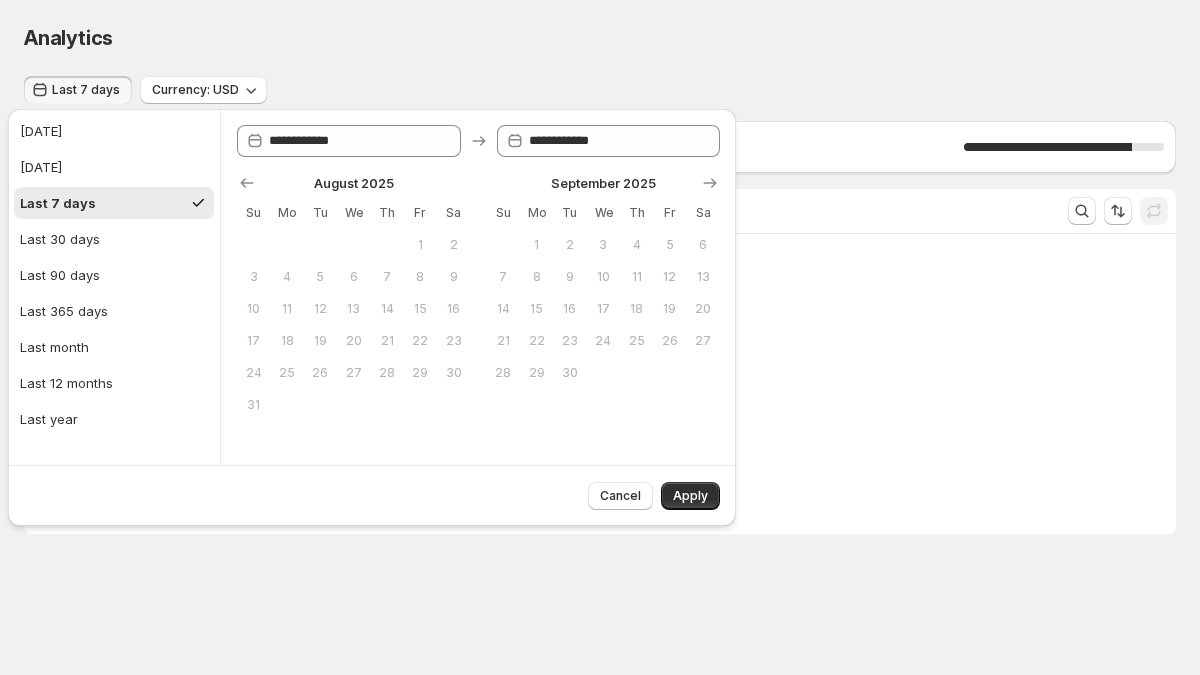 click on "4" at bounding box center (286, 277) 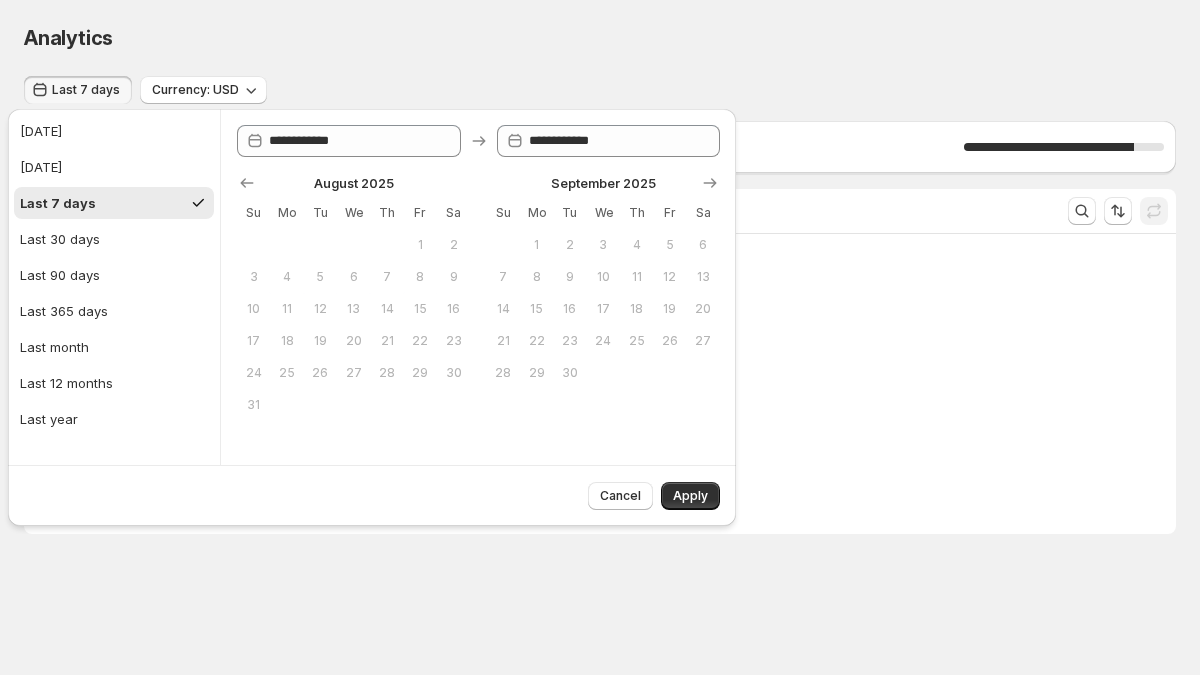 click on "August   2025 Su Mo Tu We Th Fr Sa 1 2 3 4 5 6 7 8 9 10 11 12 13 14 15 16 17 18 19 20 21 22 23 24 25 26 27 28 29 30 31 September   2025 Su Mo Tu We Th Fr Sa 1 2 3 4 5 6 7 8 9 10 11 12 13 14 15 16 17 18 19 20 21 22 23 24 25 26 27 28 29 30" at bounding box center [470, 289] 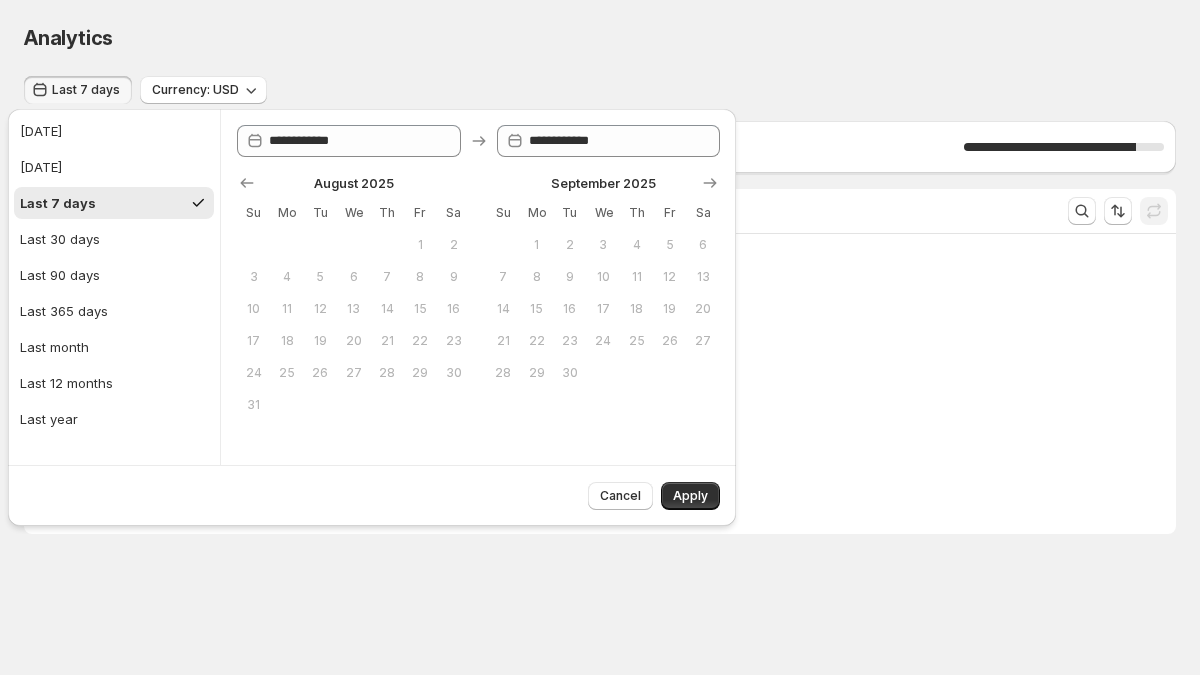 click 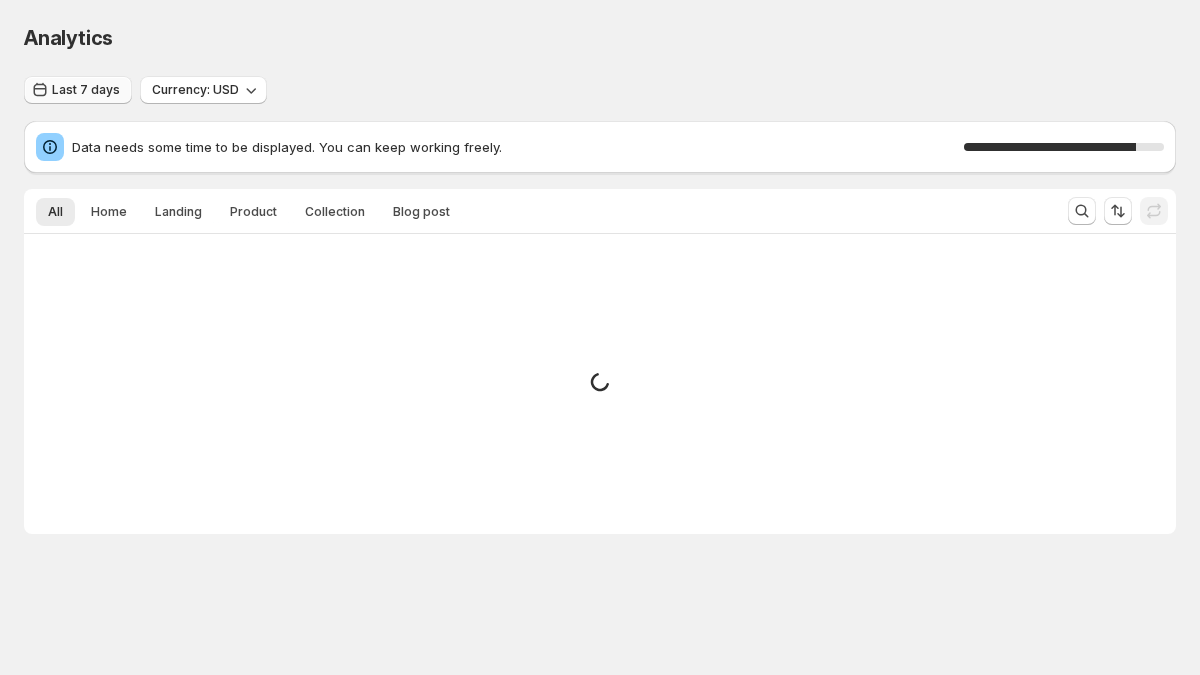 click on "Last 7 days" at bounding box center [78, 90] 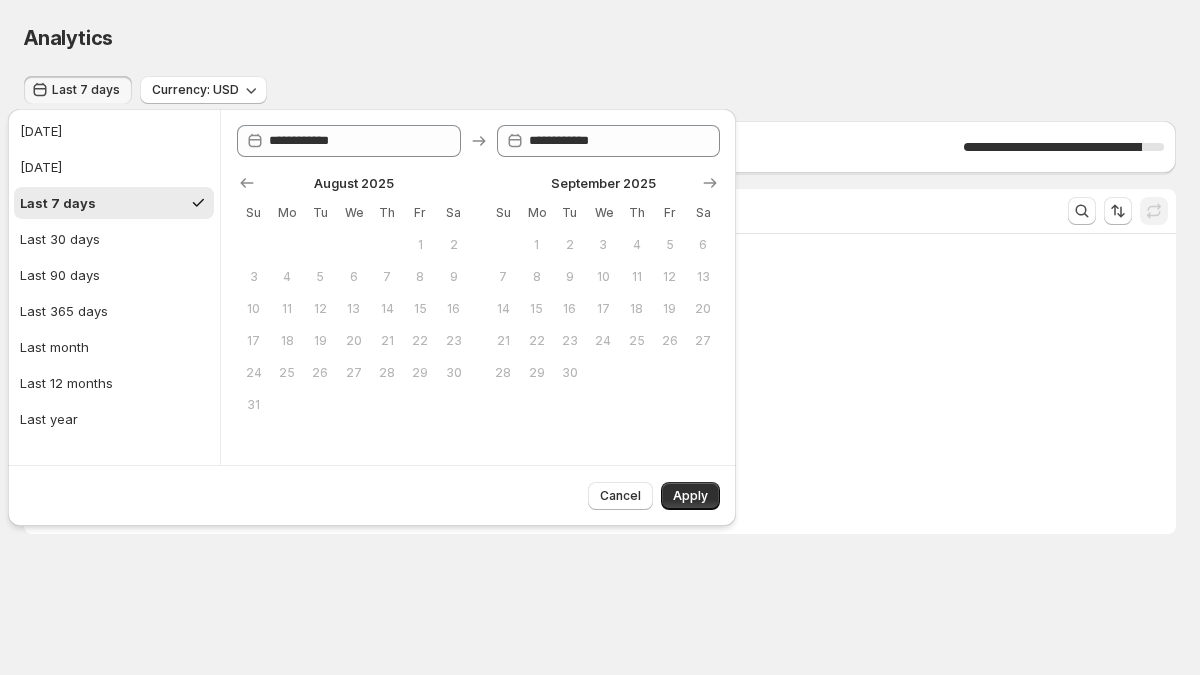 click on "Last 7 days" at bounding box center [78, 90] 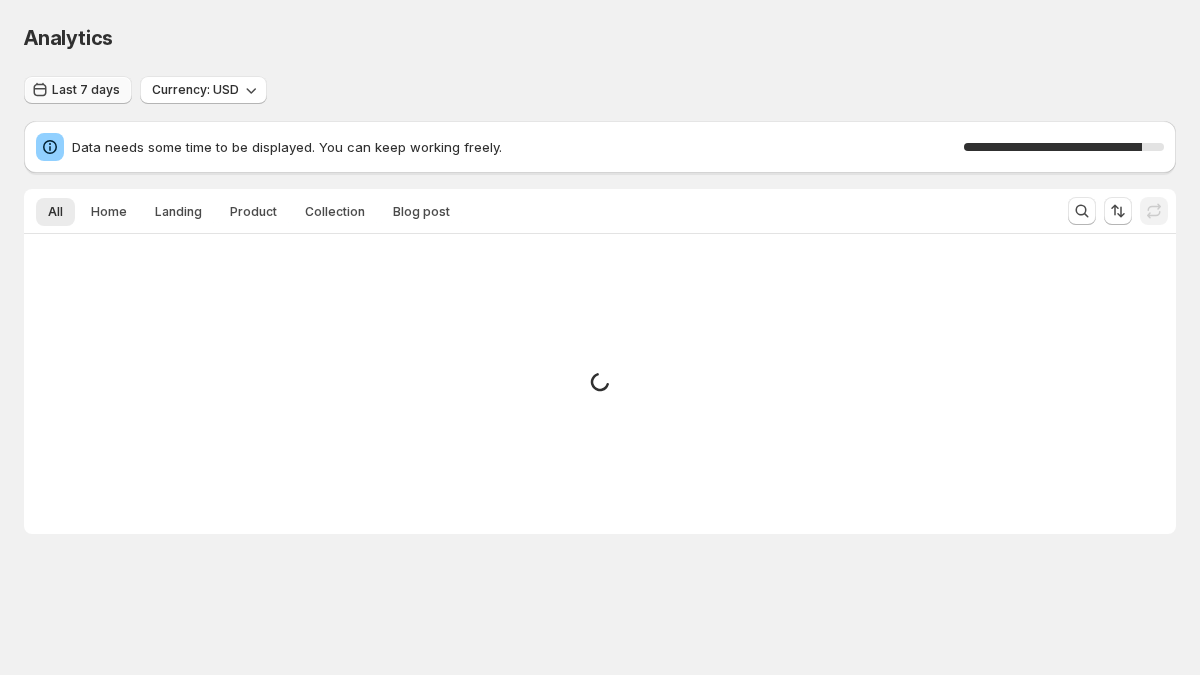 click on "Last 7 days" at bounding box center (78, 90) 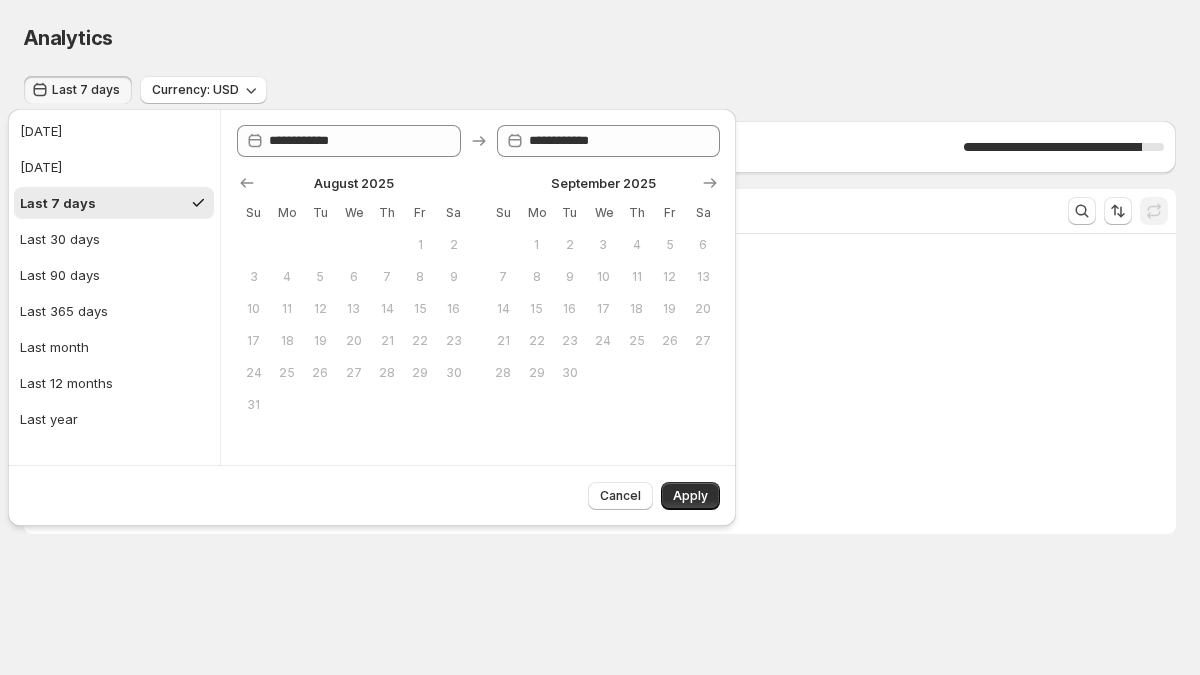click on "Last 7 days" at bounding box center [78, 90] 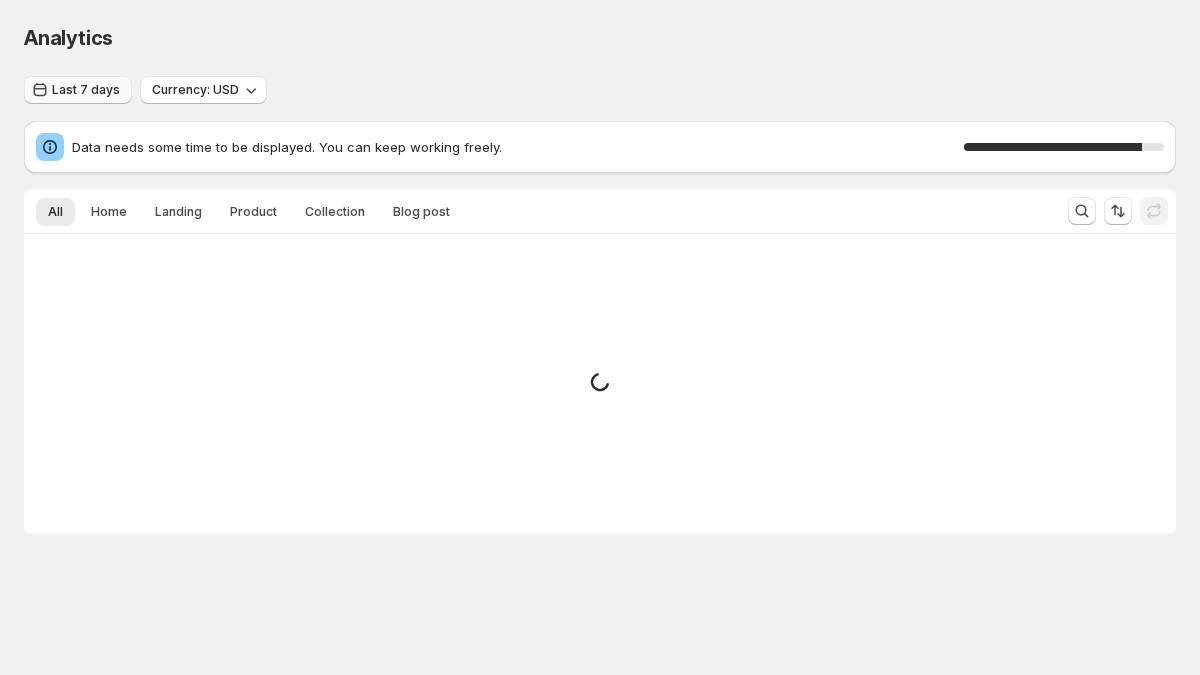 click on "Last 7 days" at bounding box center (78, 90) 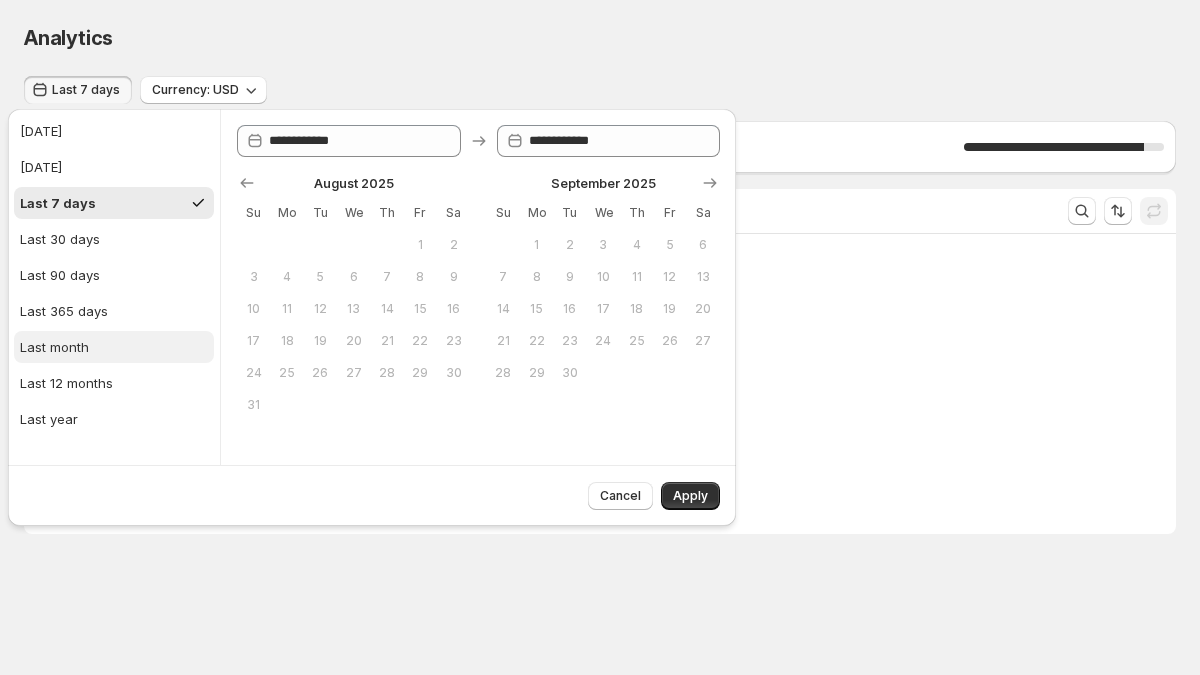 click on "Last month" at bounding box center [114, 347] 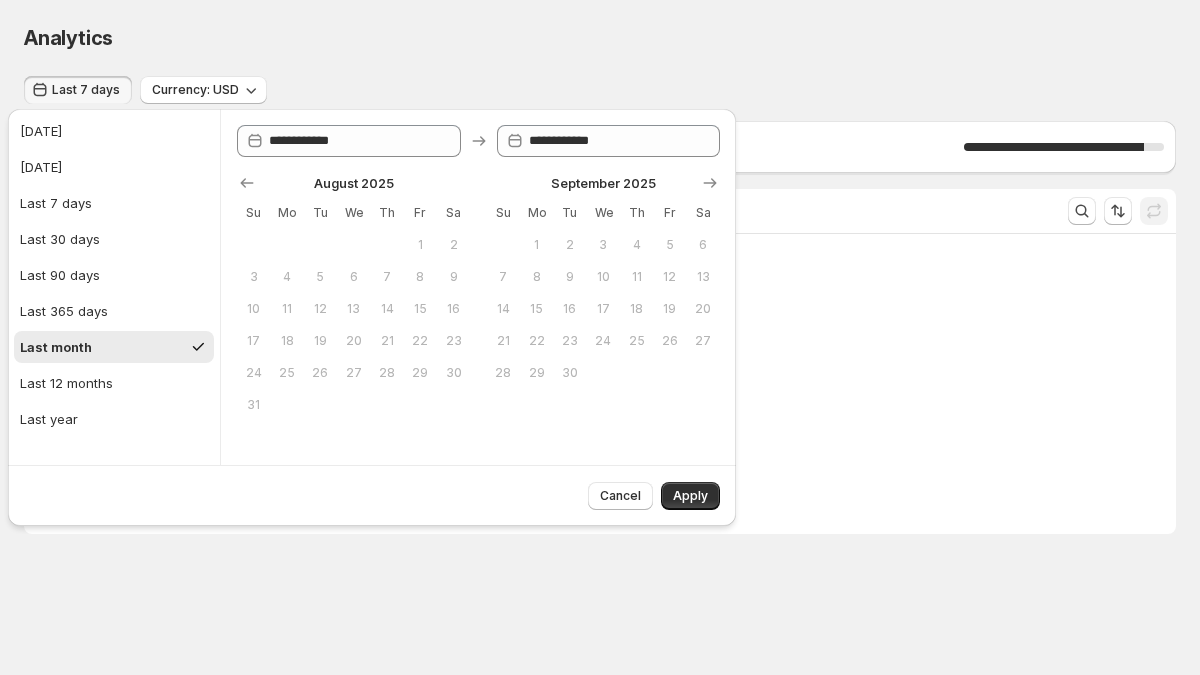 click on "Last 7 days" at bounding box center (86, 90) 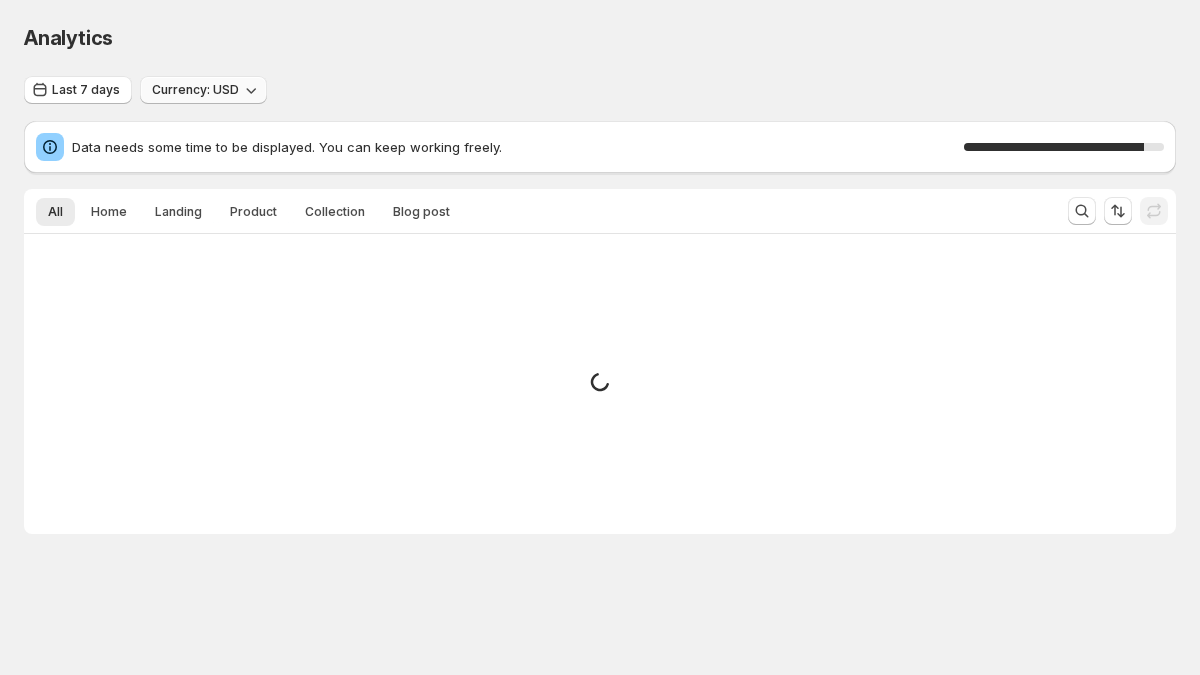 click on "Currency: USD" at bounding box center (195, 90) 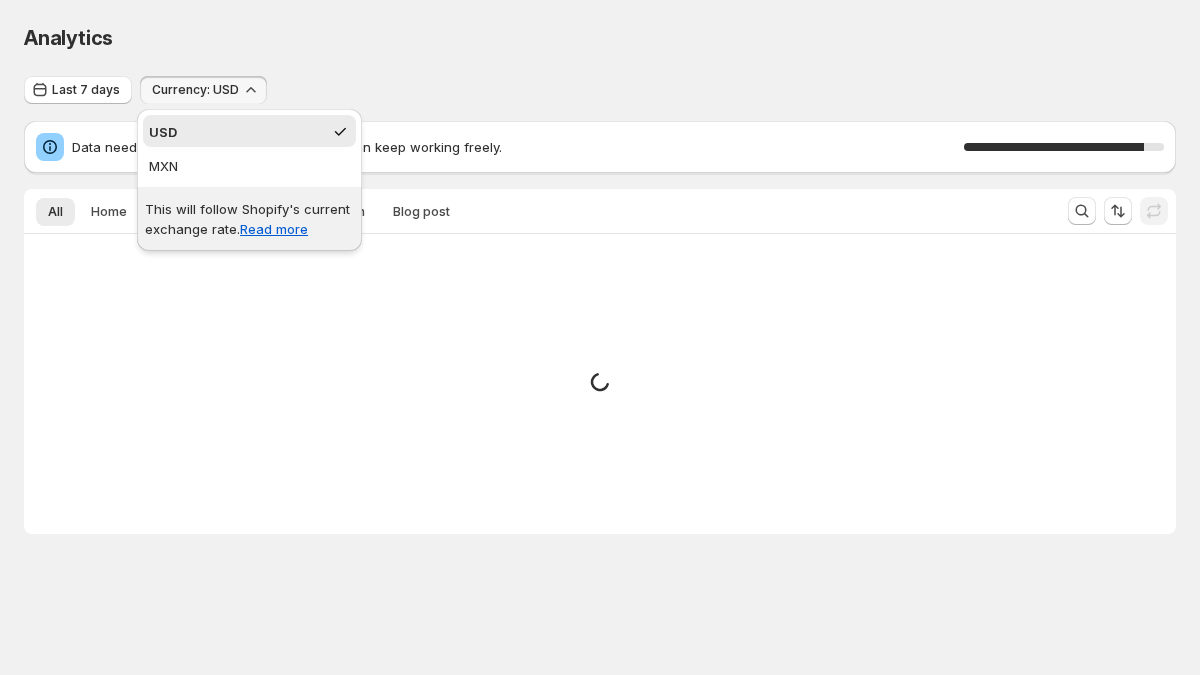click on "Currency: USD" at bounding box center (195, 90) 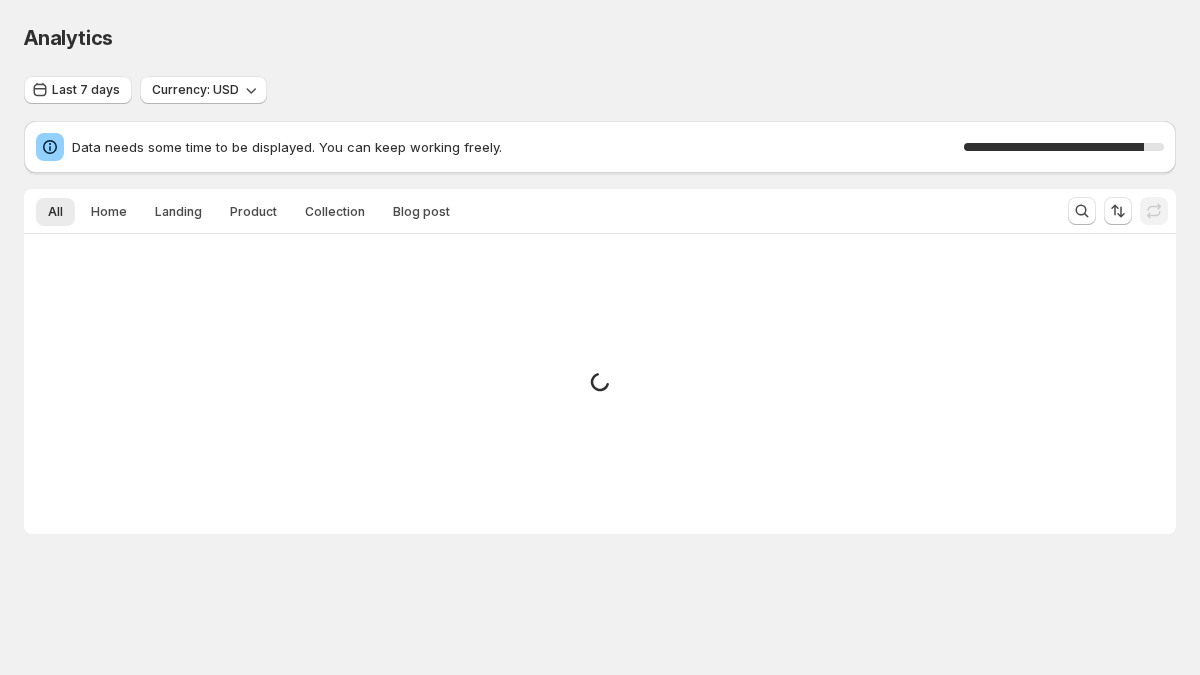 click on "Data needs some time to be displayed. You can keep working freely." at bounding box center [518, 147] 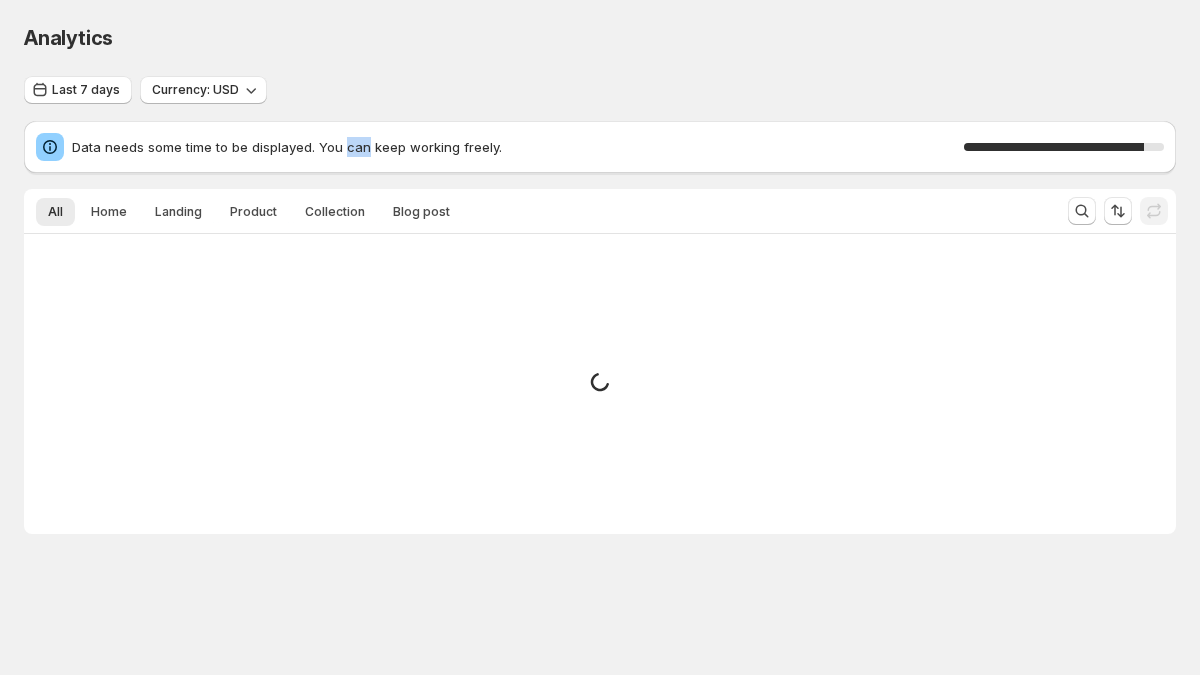 click on "Data needs some time to be displayed. You can keep working freely." at bounding box center [518, 147] 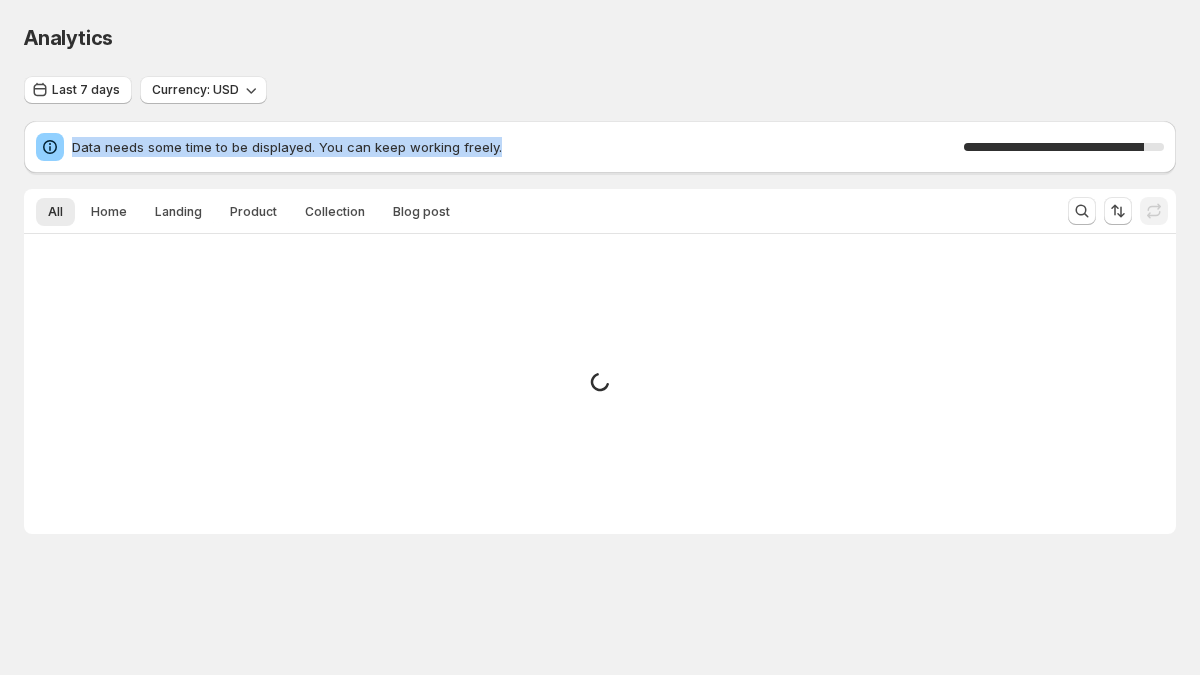 click on "Data needs some time to be displayed. You can keep working freely." at bounding box center (518, 147) 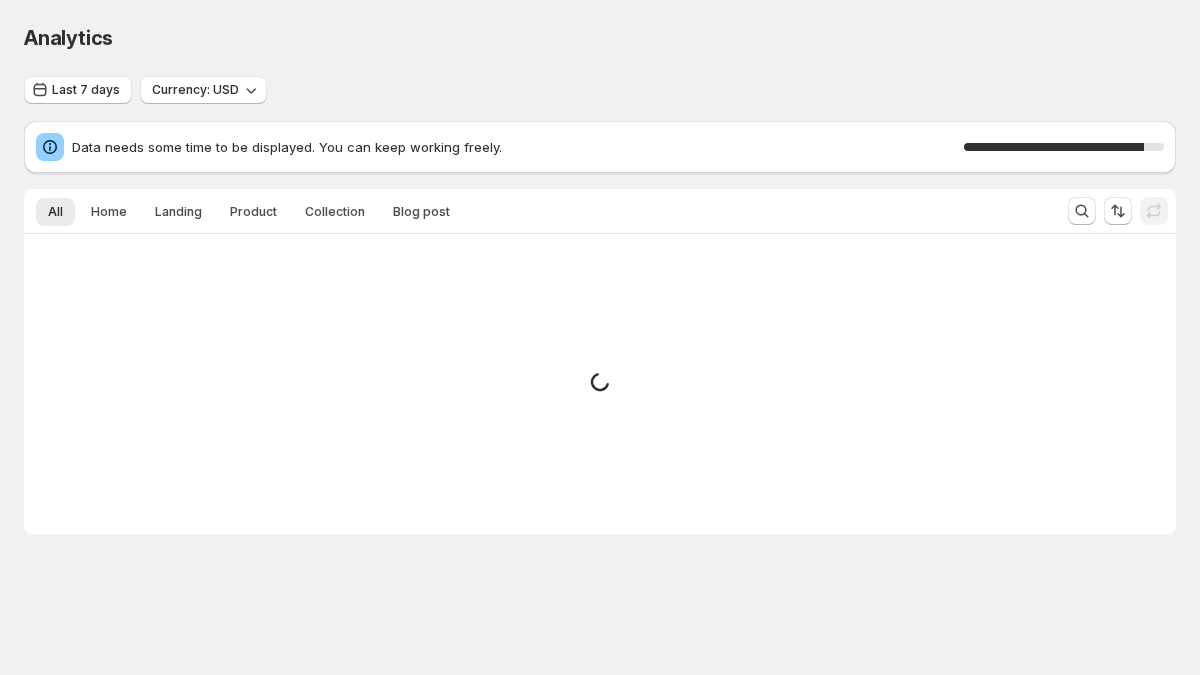 click on "Data needs some time to be displayed. You can keep working freely." at bounding box center (518, 147) 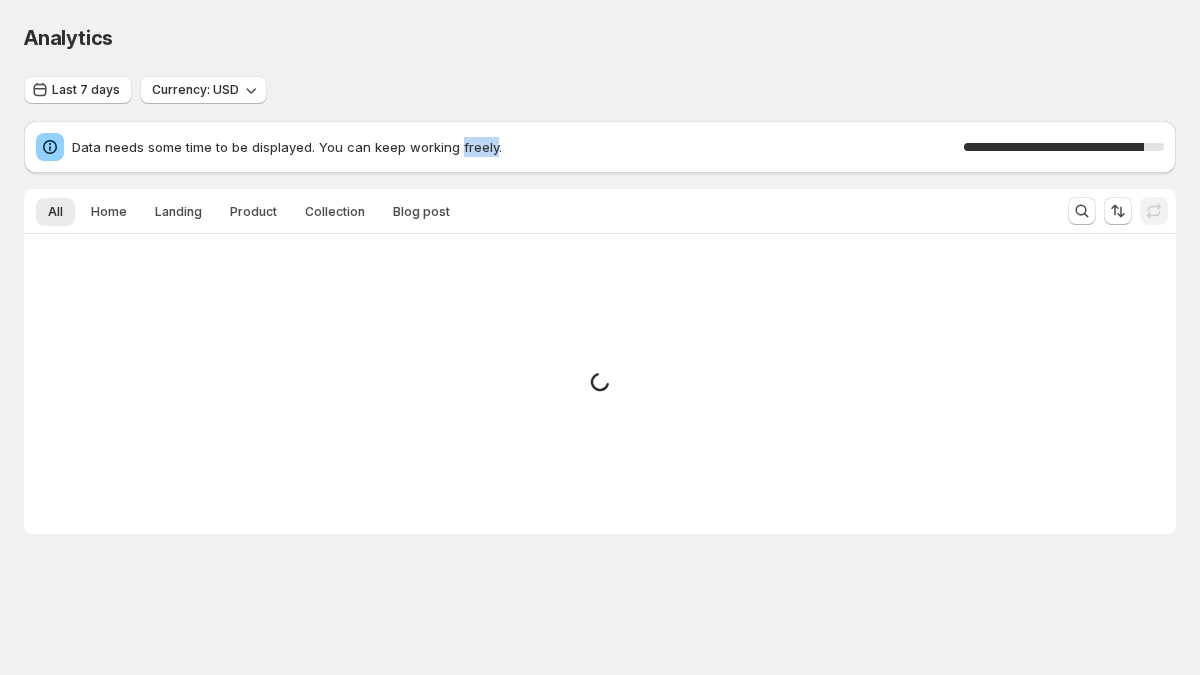click on "Data needs some time to be displayed. You can keep working freely." at bounding box center [518, 147] 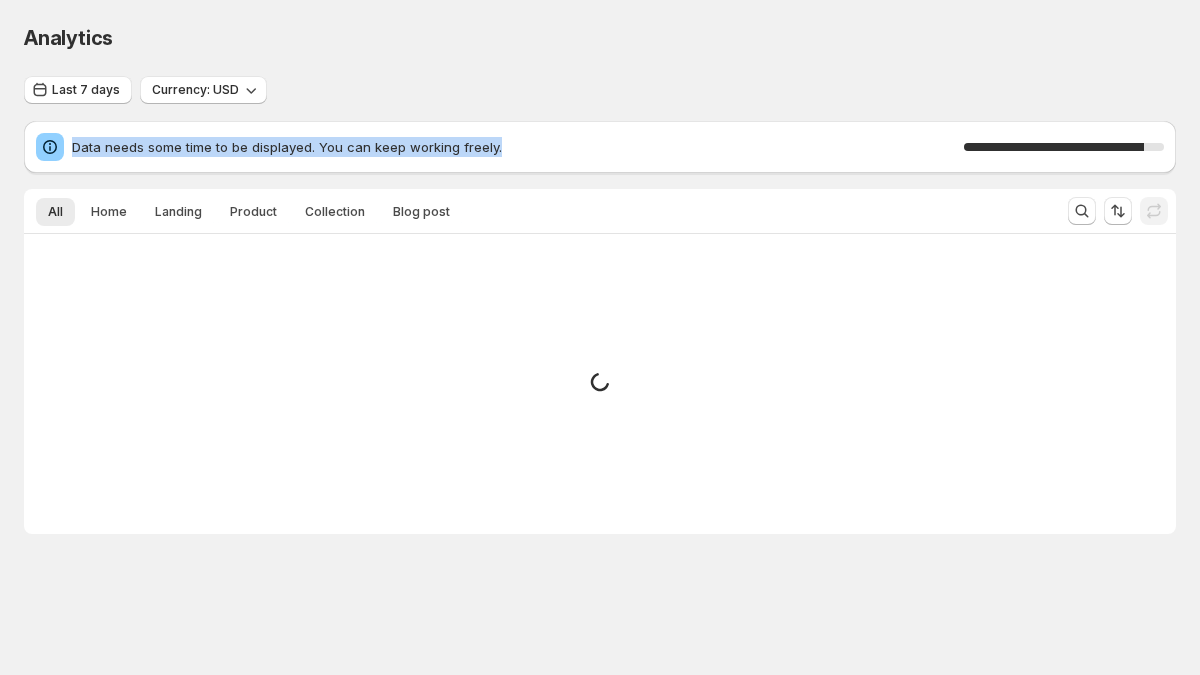 click on "Data needs some time to be displayed. You can keep working freely." at bounding box center (518, 147) 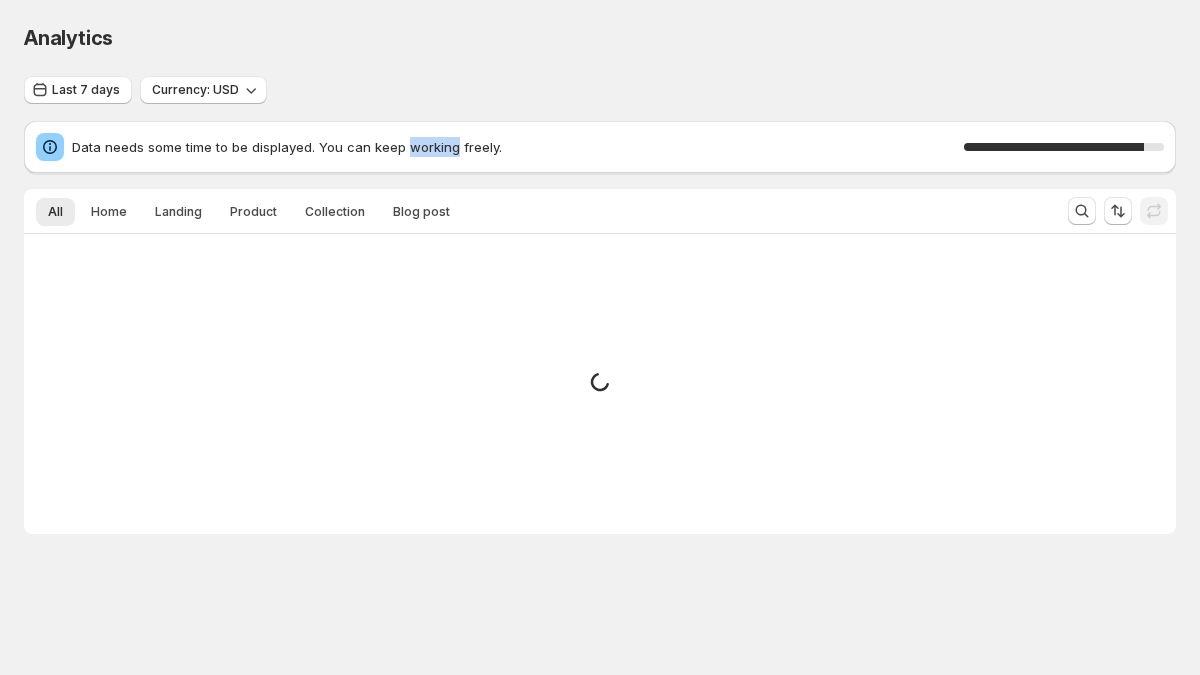 click on "Data needs some time to be displayed. You can keep working freely." at bounding box center [518, 147] 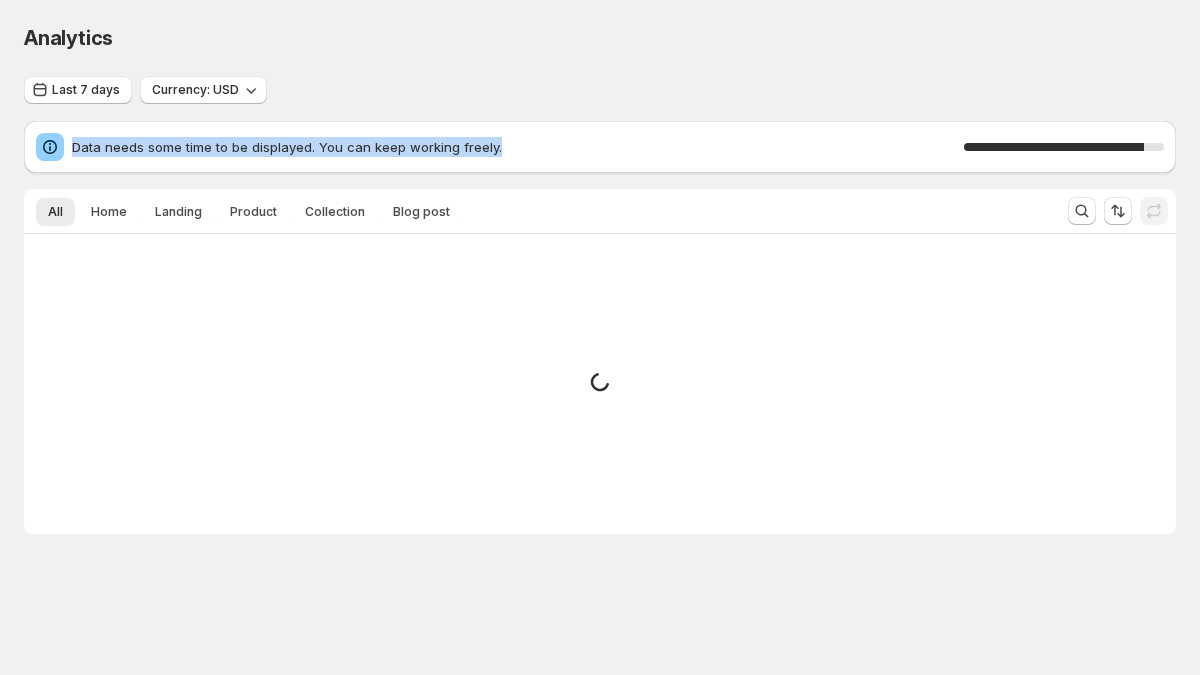 click on "Data needs some time to be displayed. You can keep working freely." at bounding box center (518, 147) 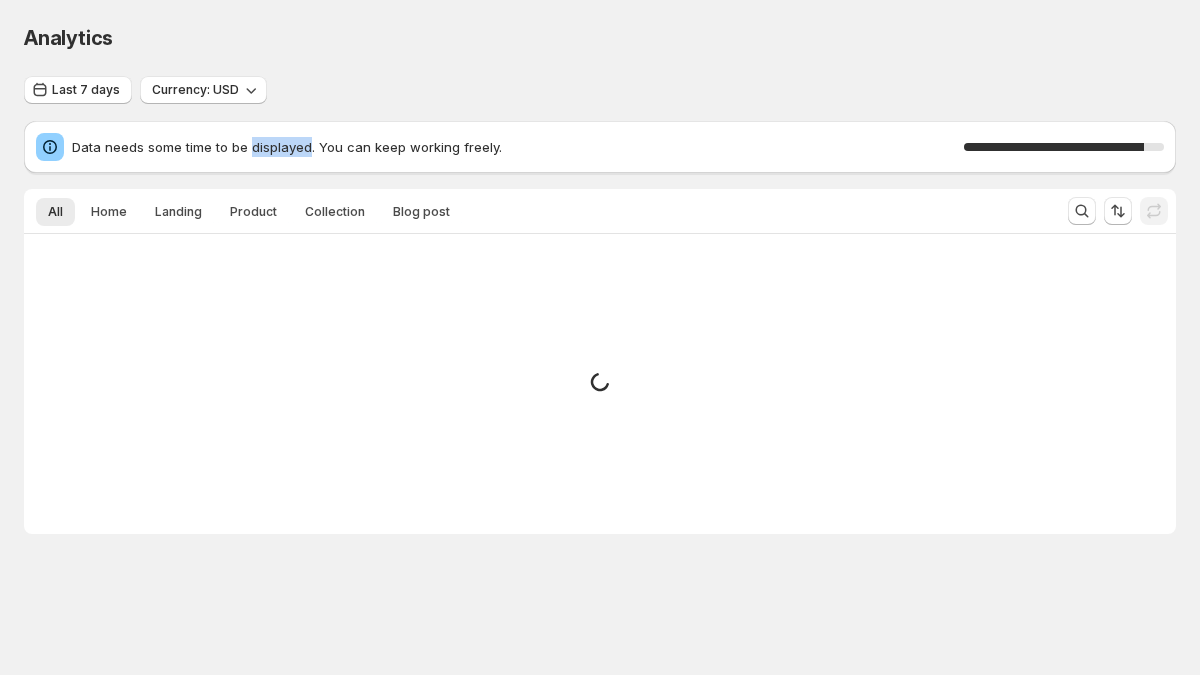 click on "Data needs some time to be displayed. You can keep working freely." at bounding box center (518, 147) 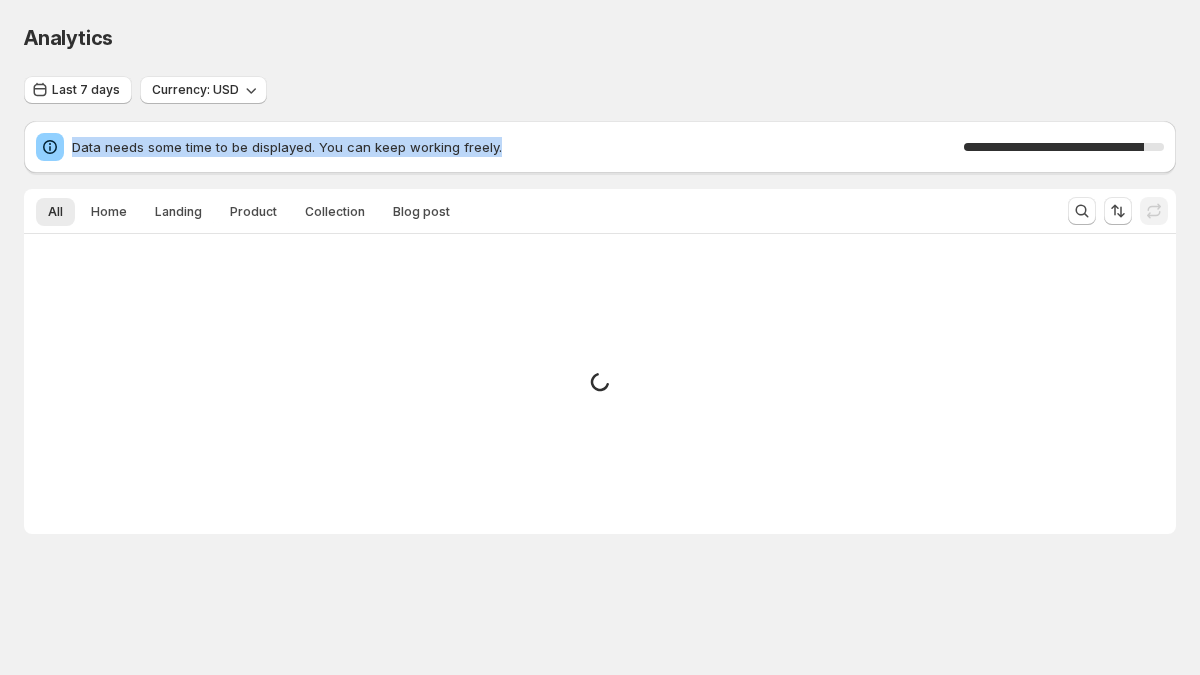 click on "Data needs some time to be displayed. You can keep working freely." at bounding box center (518, 147) 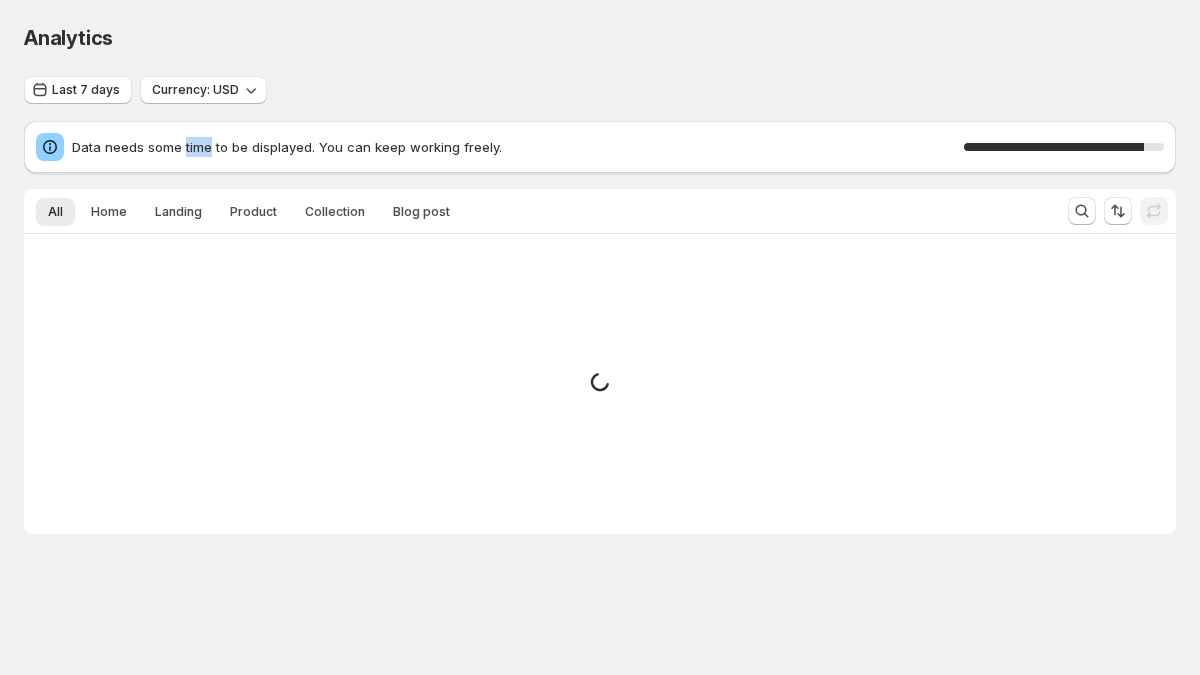 click on "Data needs some time to be displayed. You can keep working freely." at bounding box center (518, 147) 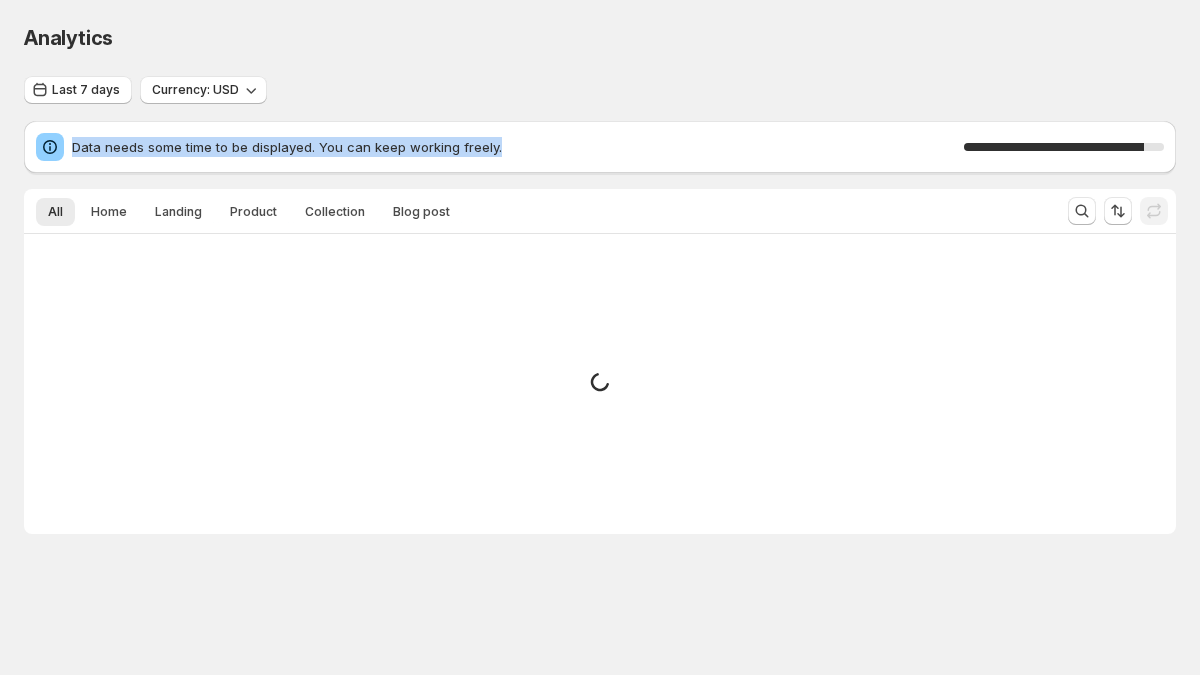 click on "Data needs some time to be displayed. You can keep working freely." at bounding box center [518, 147] 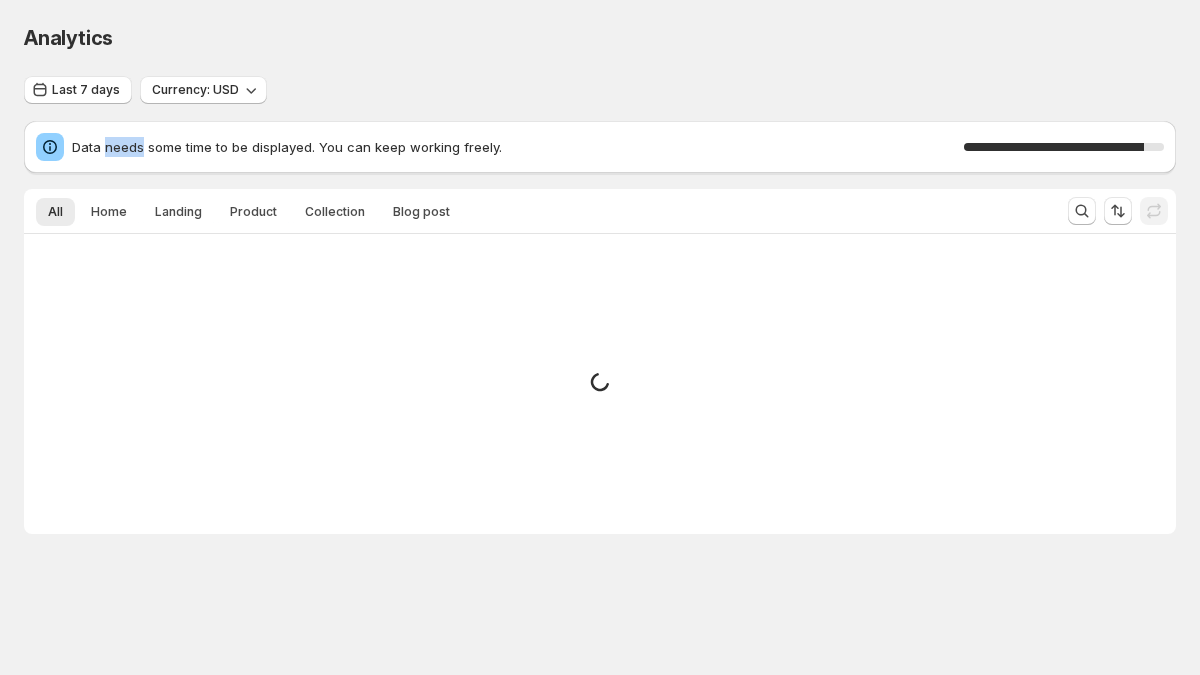click on "Data needs some time to be displayed. You can keep working freely." at bounding box center [518, 147] 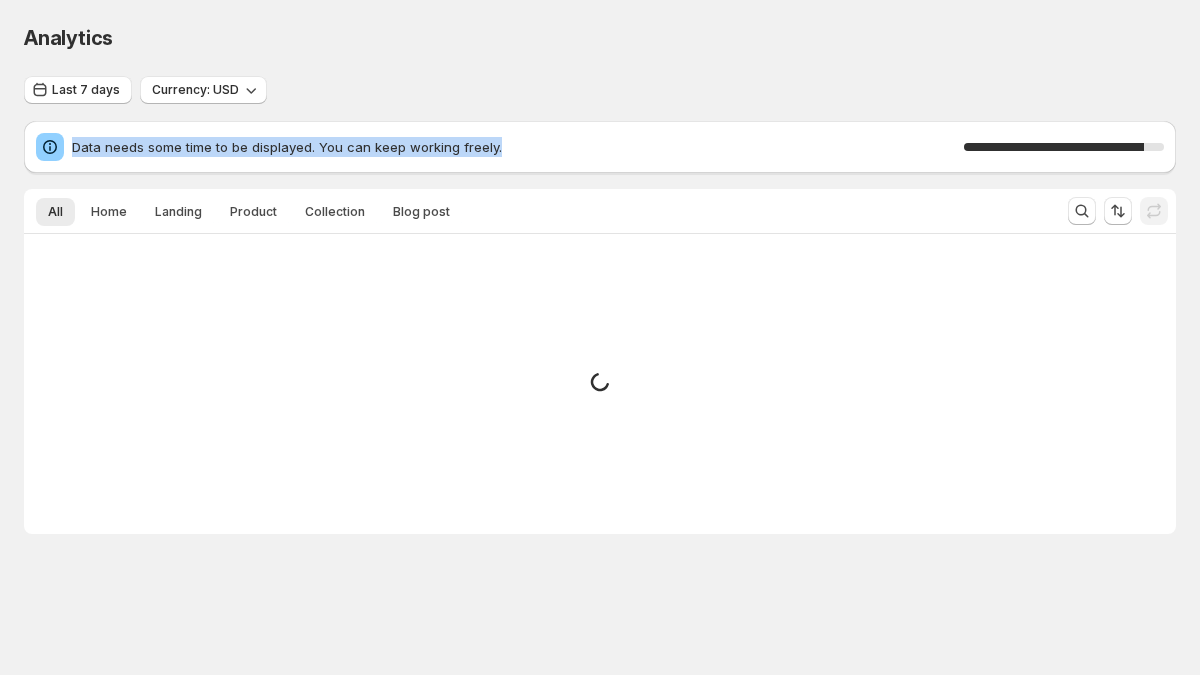 click on "Data needs some time to be displayed. You can keep working freely." at bounding box center (518, 147) 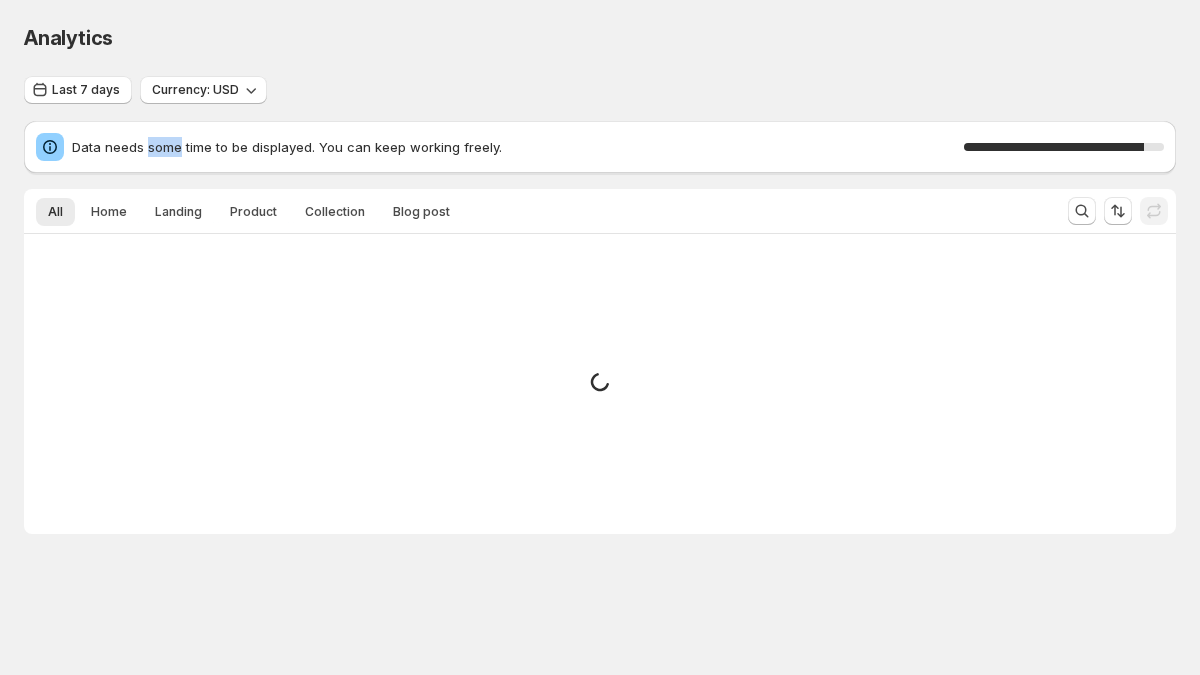 click on "Data needs some time to be displayed. You can keep working freely." at bounding box center [518, 147] 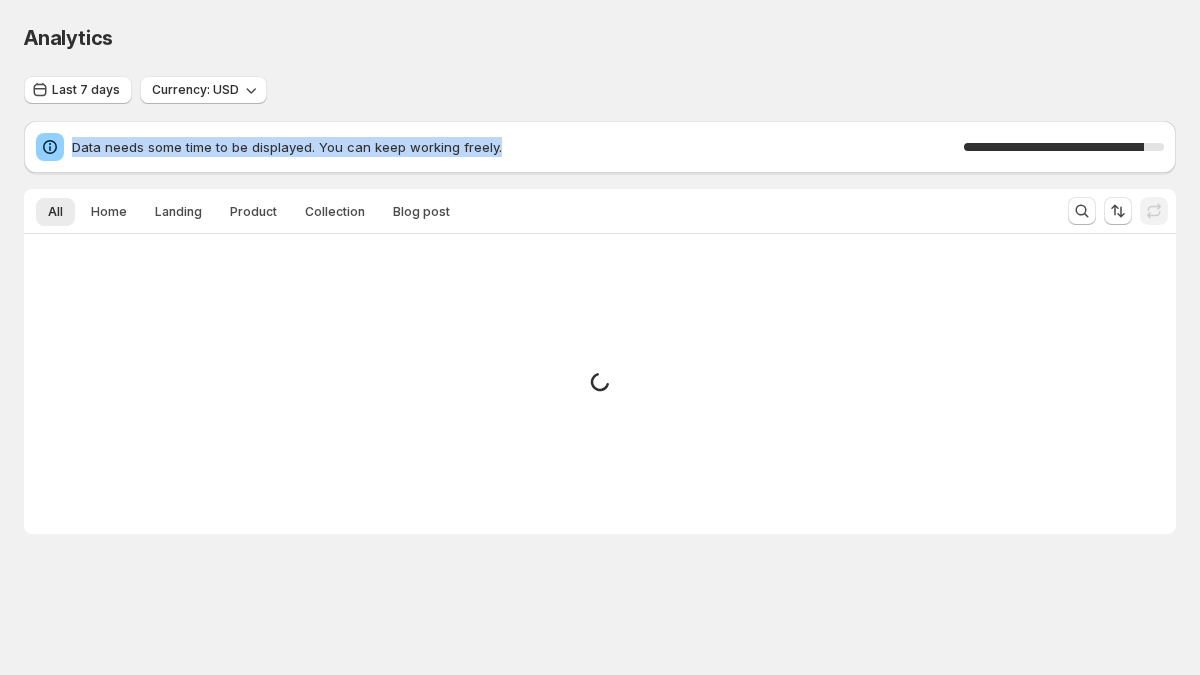 click on "Data needs some time to be displayed. You can keep working freely." at bounding box center [518, 147] 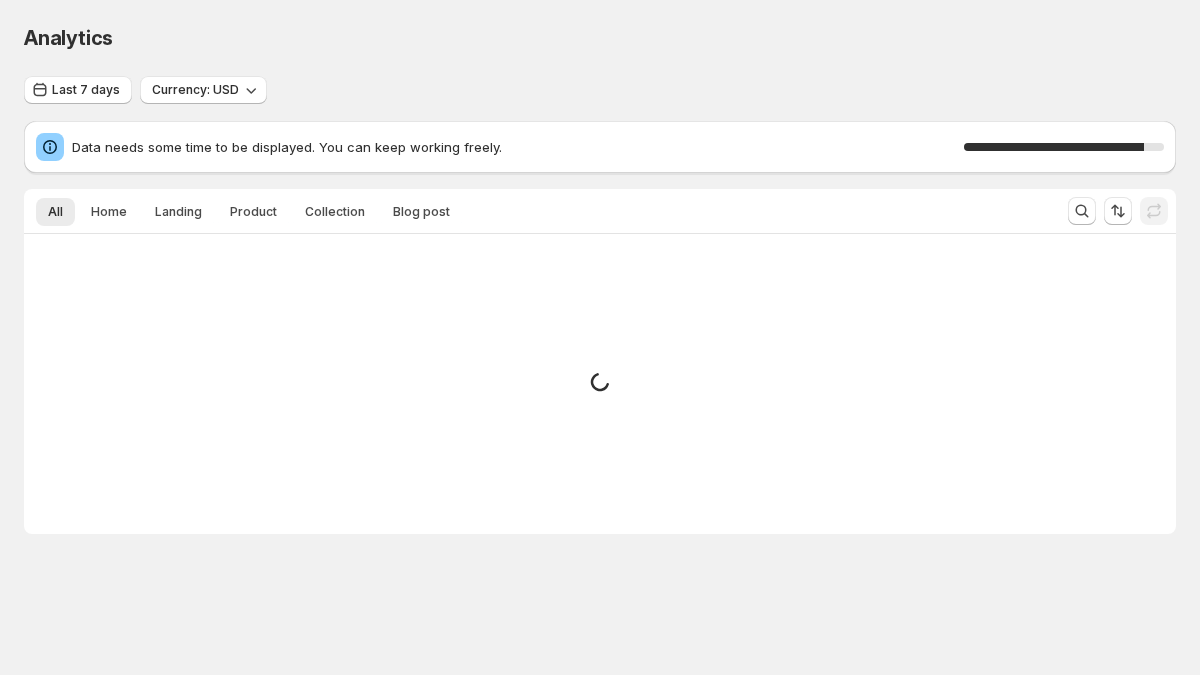 click on "Data needs some time to be displayed. You can keep working freely." at bounding box center (518, 147) 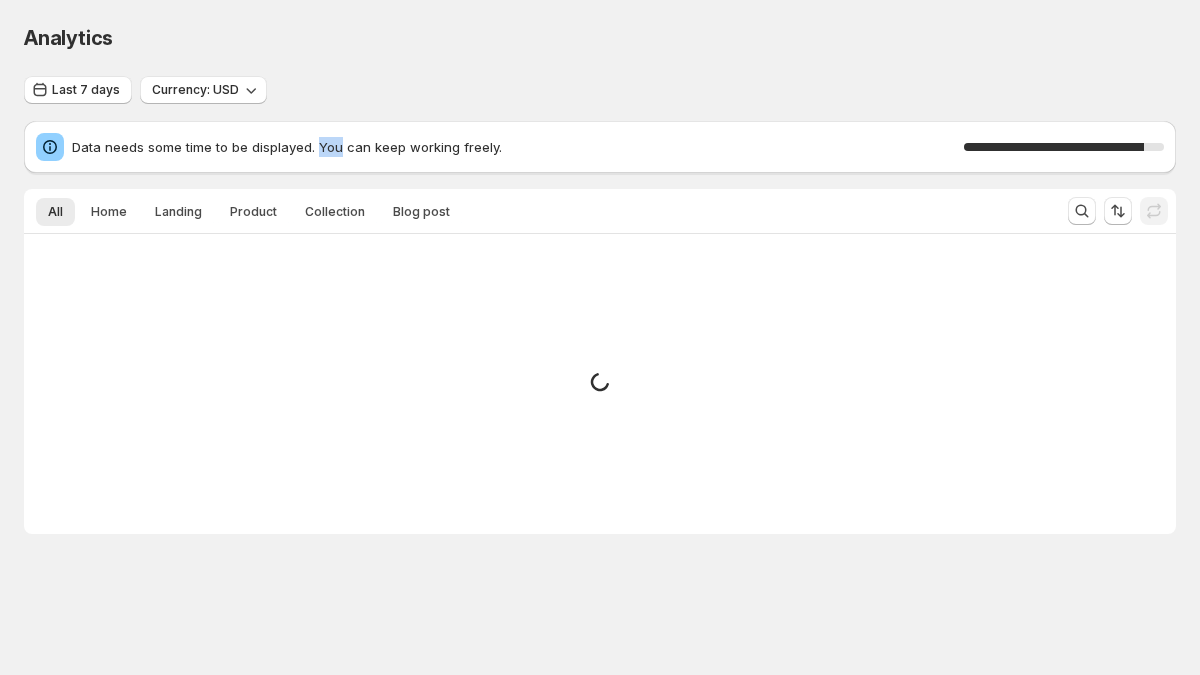 click on "Data needs some time to be displayed. You can keep working freely." at bounding box center (518, 147) 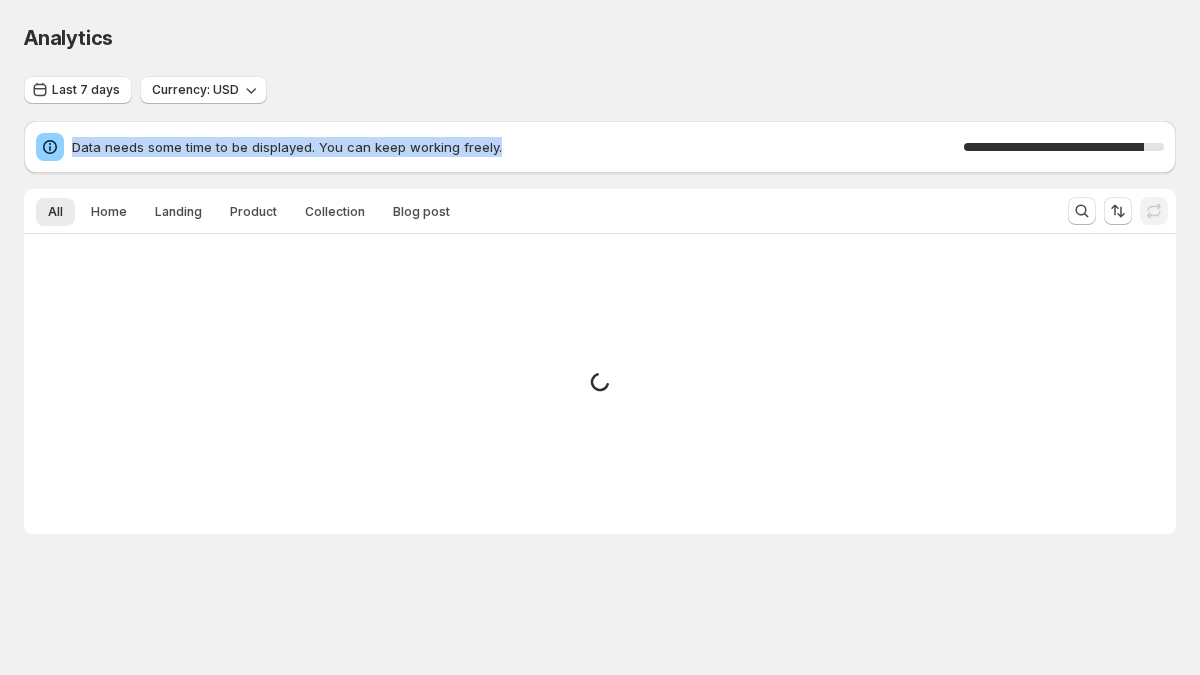 click on "Data needs some time to be displayed. You can keep working freely." at bounding box center (518, 147) 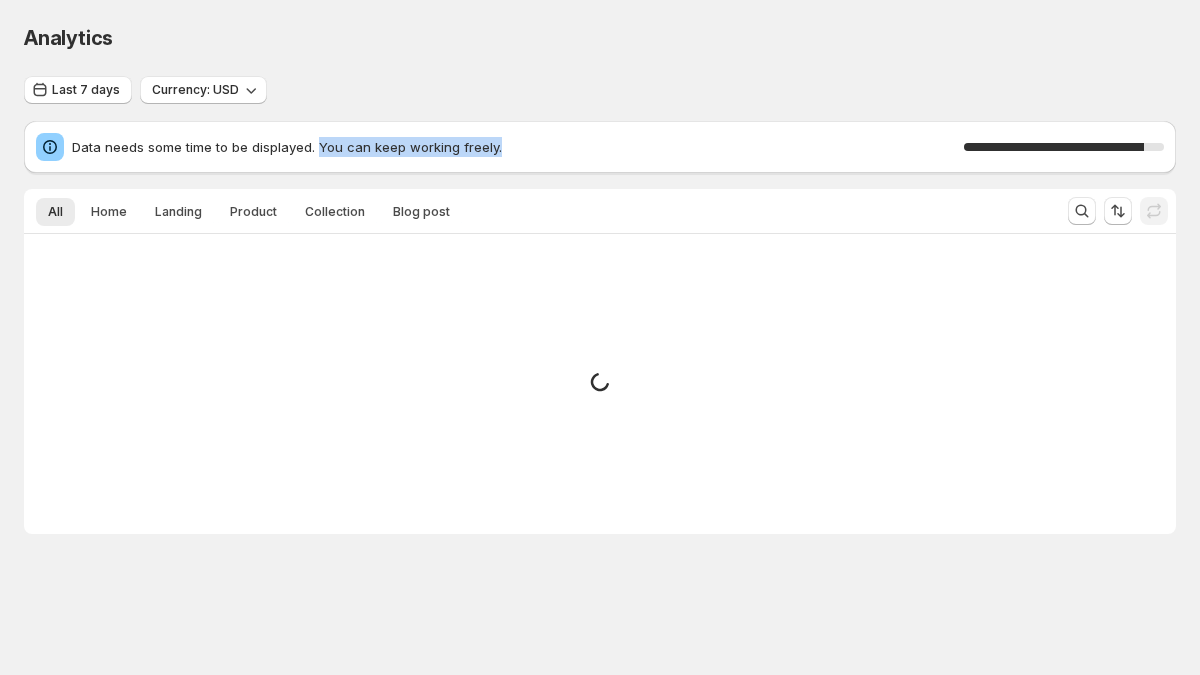drag, startPoint x: 315, startPoint y: 151, endPoint x: 558, endPoint y: 144, distance: 243.1008 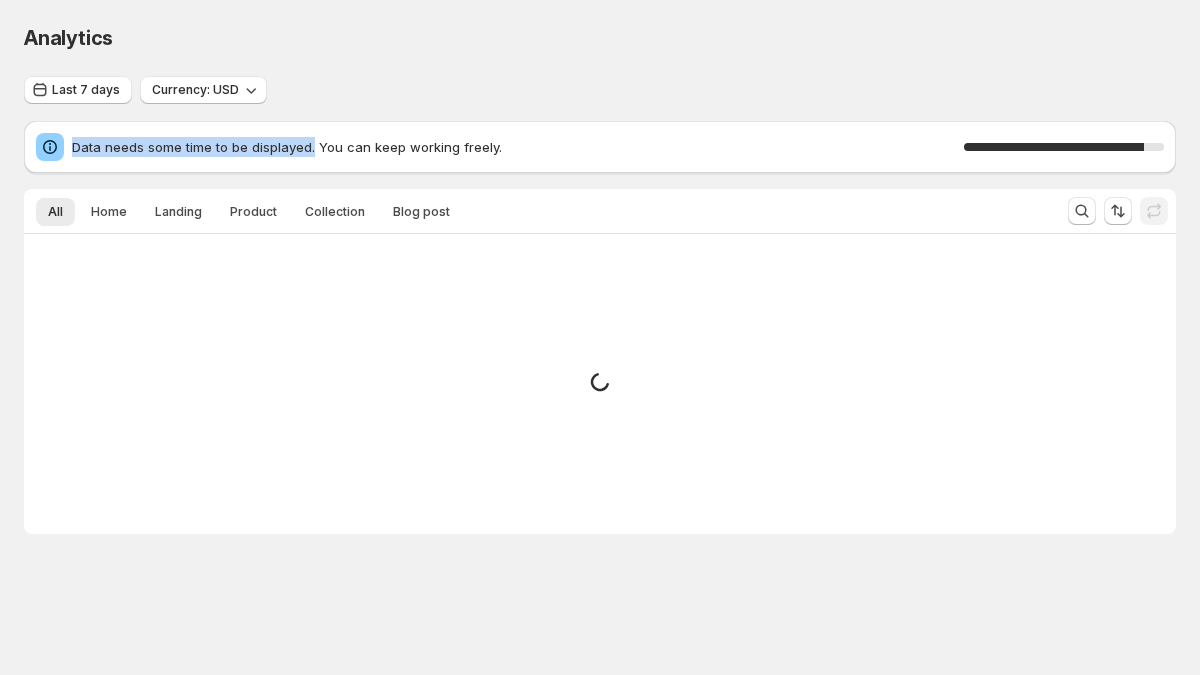 drag, startPoint x: 311, startPoint y: 144, endPoint x: -26, endPoint y: 137, distance: 337.0727 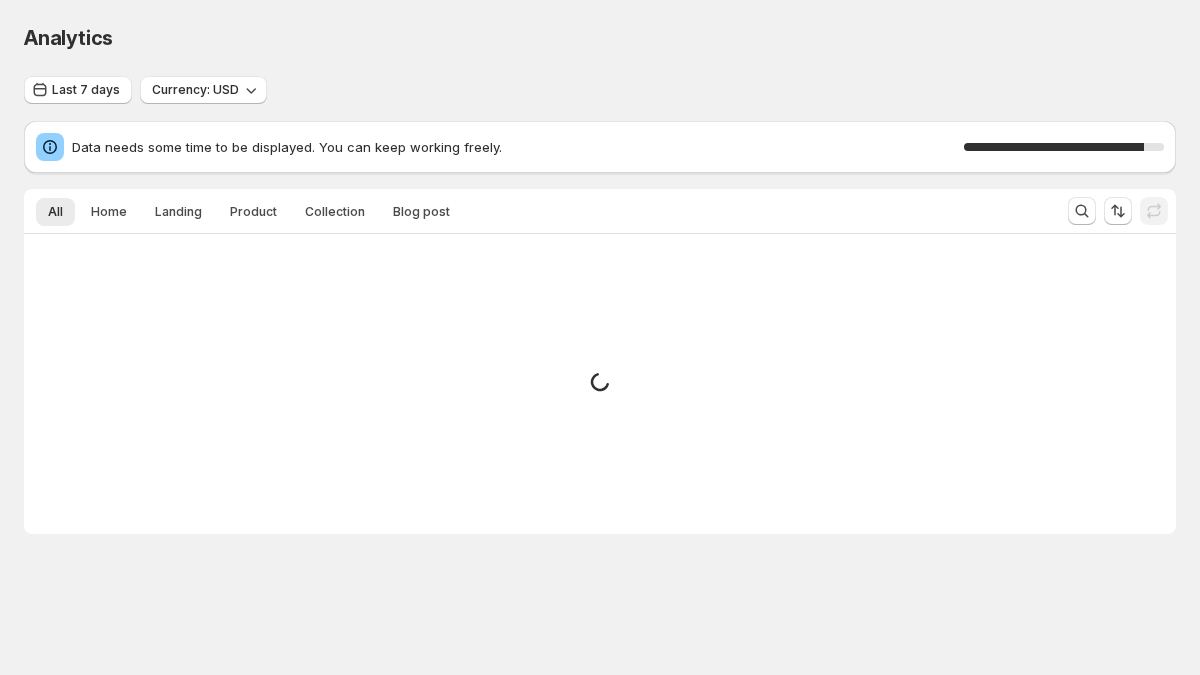 click on "Data needs some time to be displayed. You can keep working freely. 90 %" at bounding box center (600, 147) 